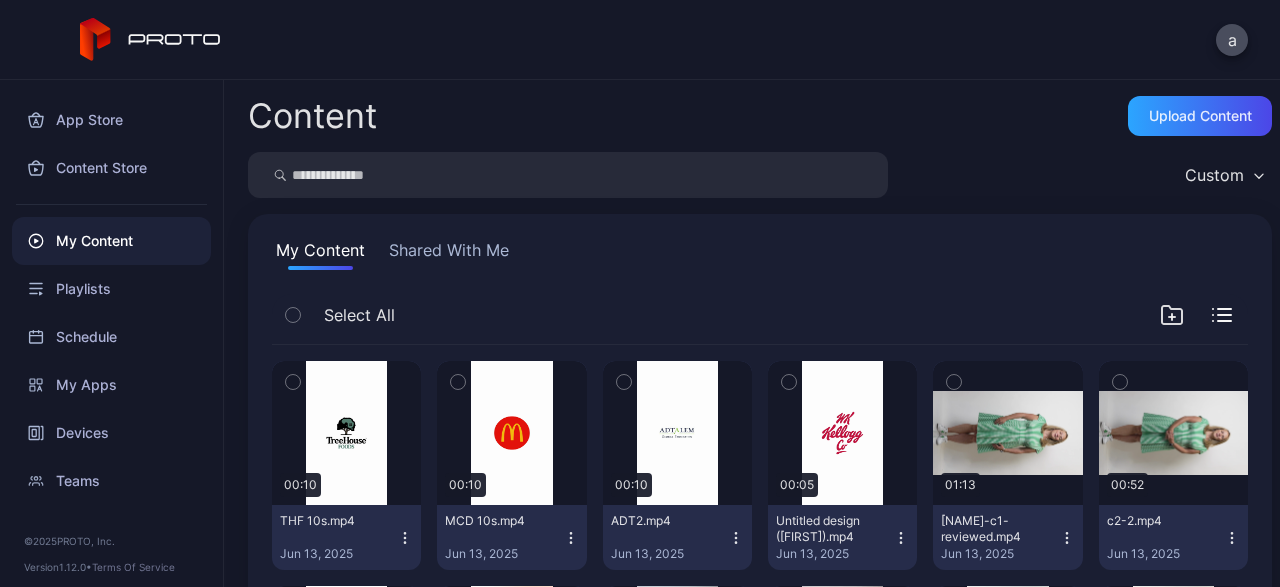 scroll, scrollTop: 0, scrollLeft: 0, axis: both 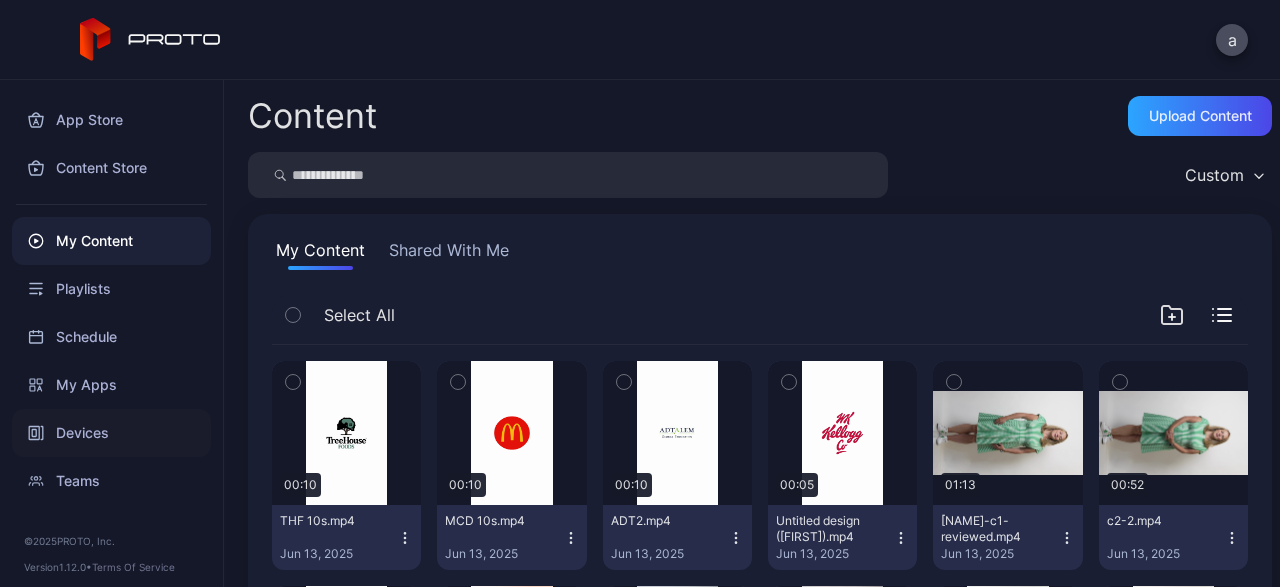 click on "Devices" at bounding box center (111, 433) 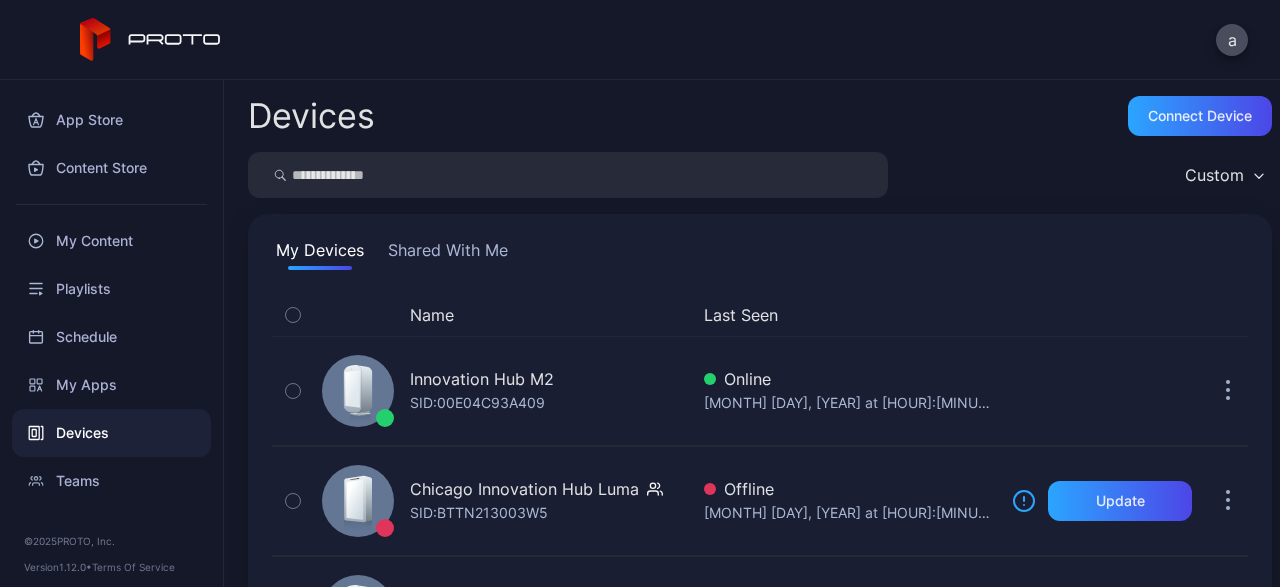click on "Shared With Me" at bounding box center (448, 254) 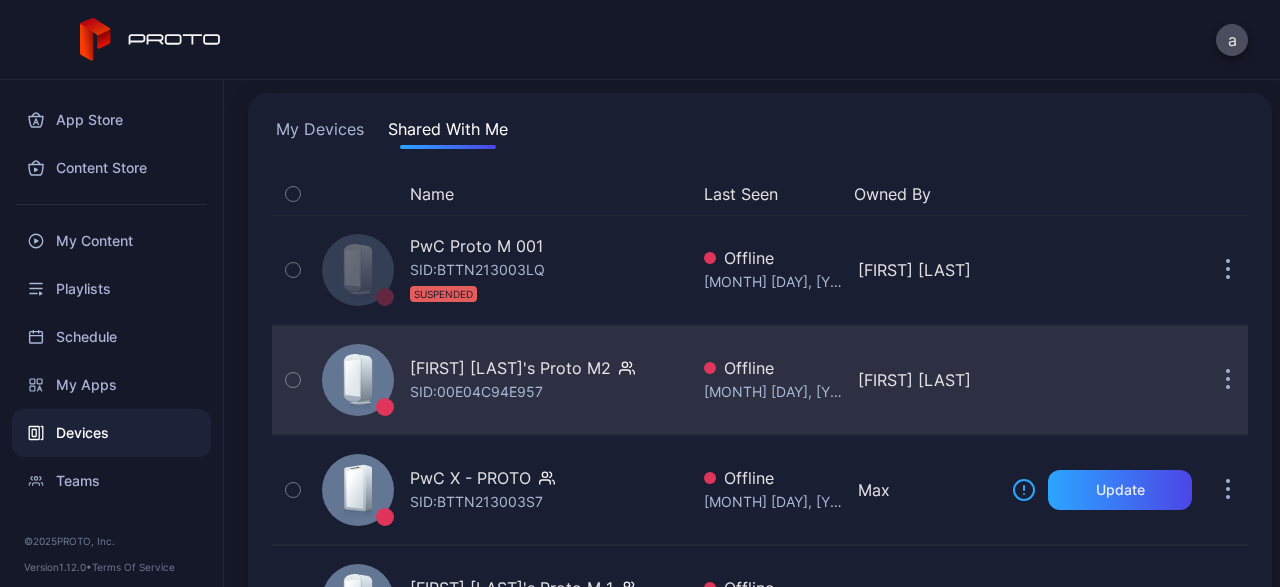 scroll, scrollTop: 119, scrollLeft: 0, axis: vertical 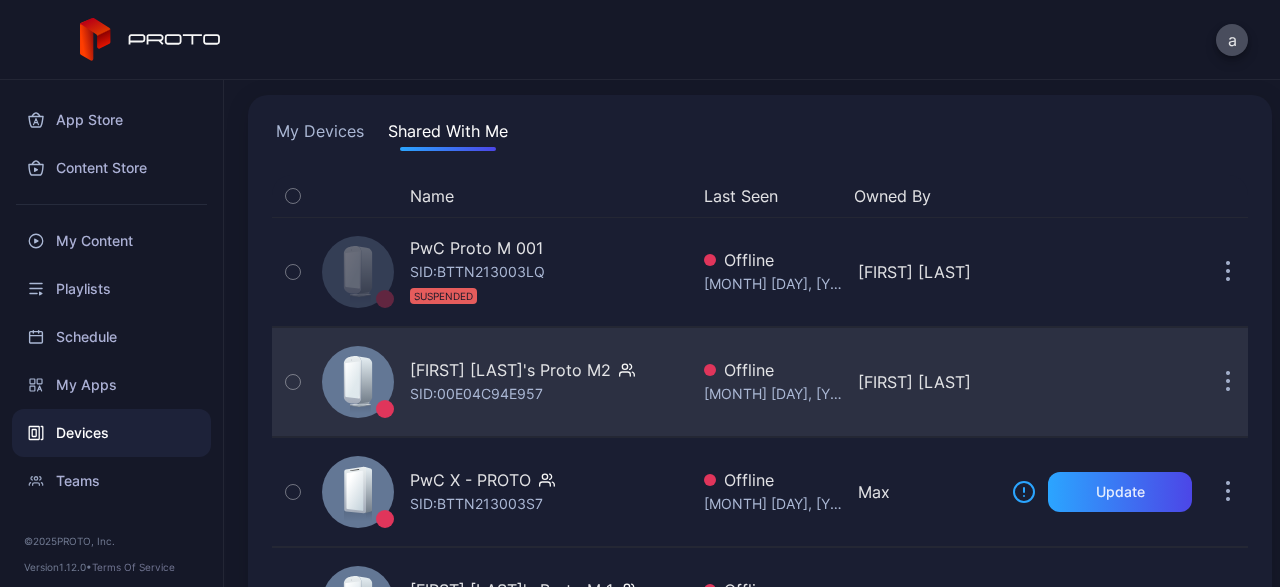 click on "SID:  [ID]" at bounding box center [476, 394] 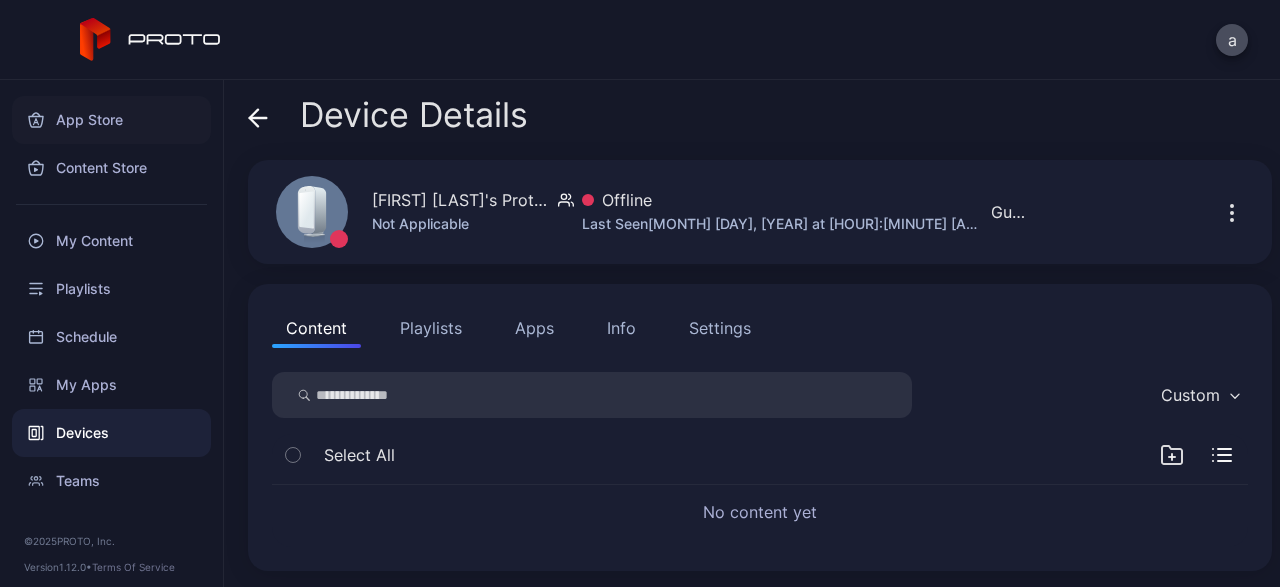 click on "App Store" at bounding box center (111, 120) 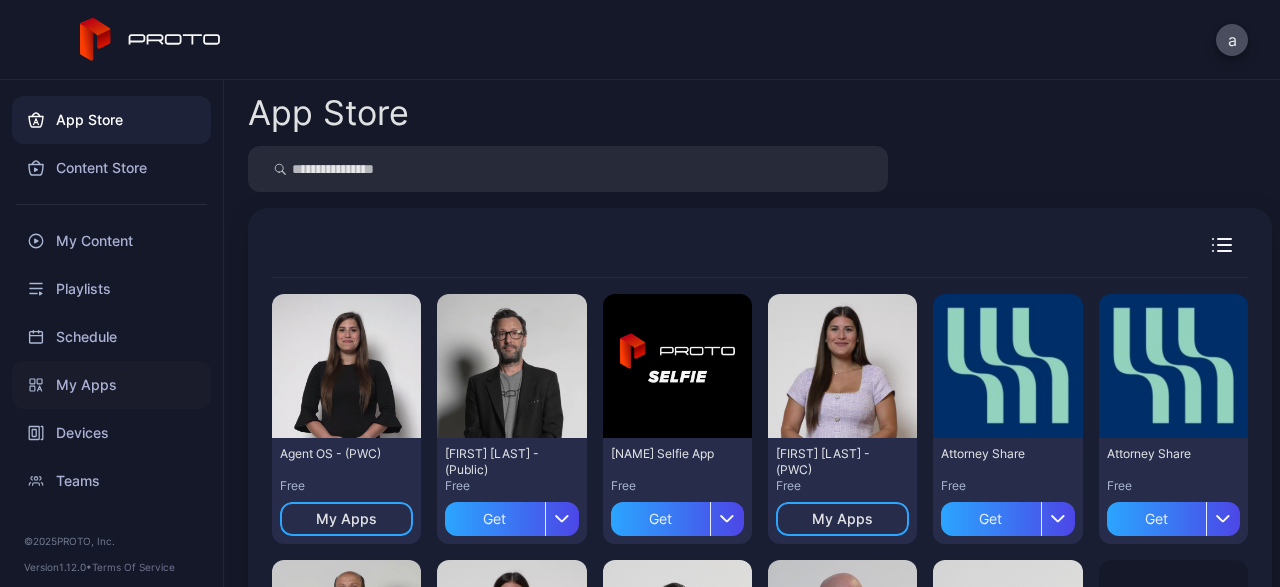 click on "My Apps" at bounding box center (111, 385) 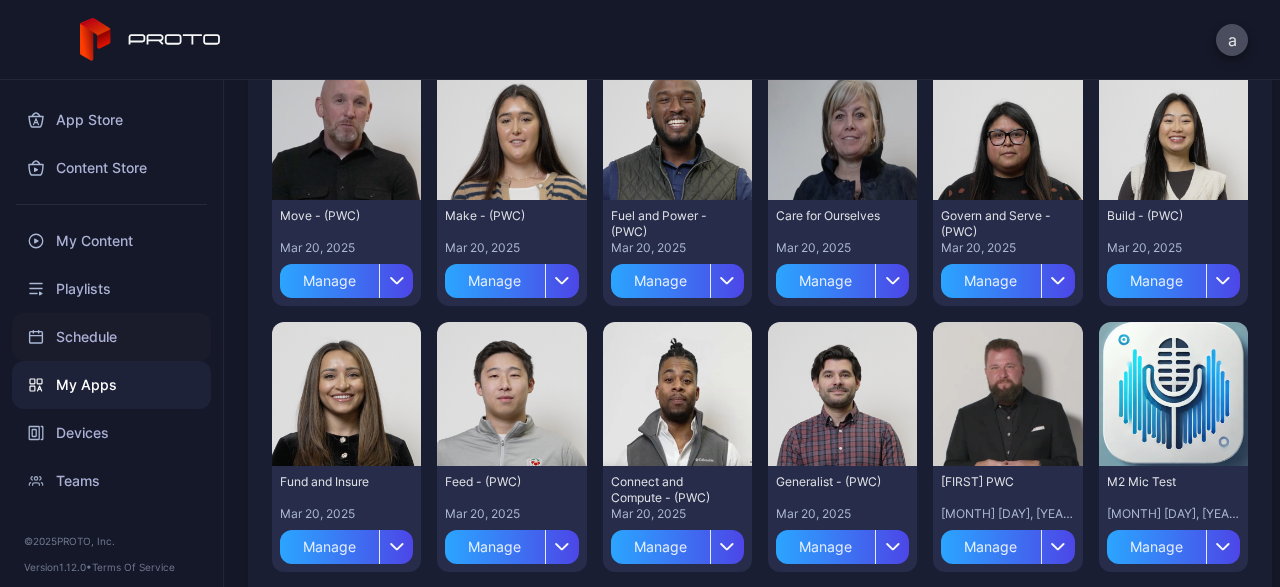 scroll, scrollTop: 501, scrollLeft: 0, axis: vertical 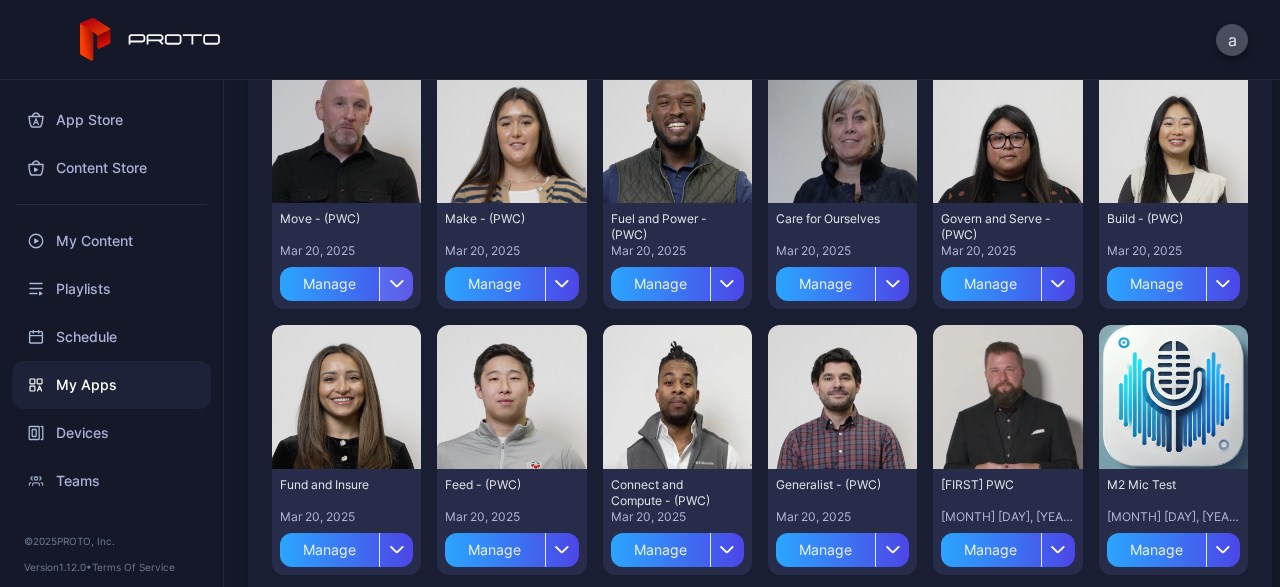 click at bounding box center (396, 284) 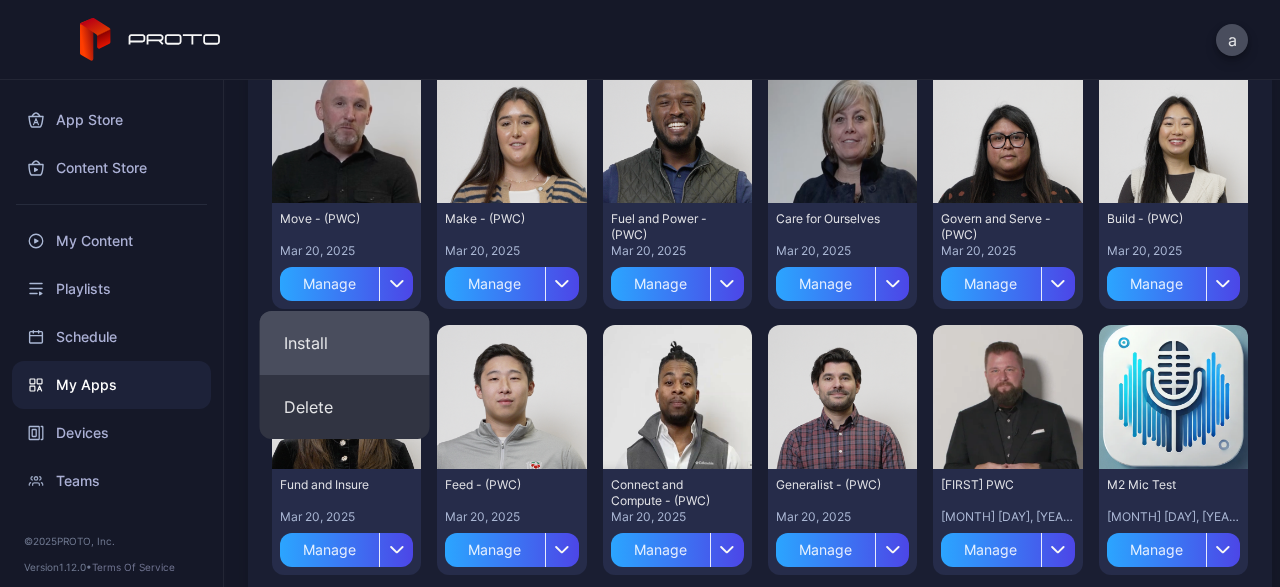 click on "Install" at bounding box center (345, 343) 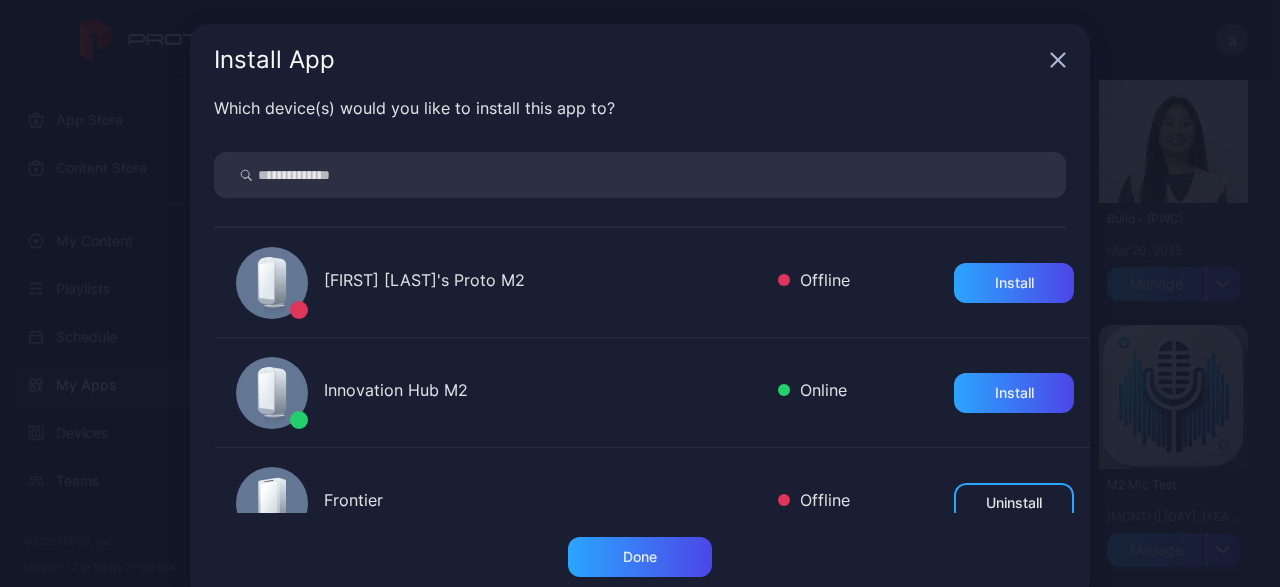 scroll, scrollTop: 16, scrollLeft: 0, axis: vertical 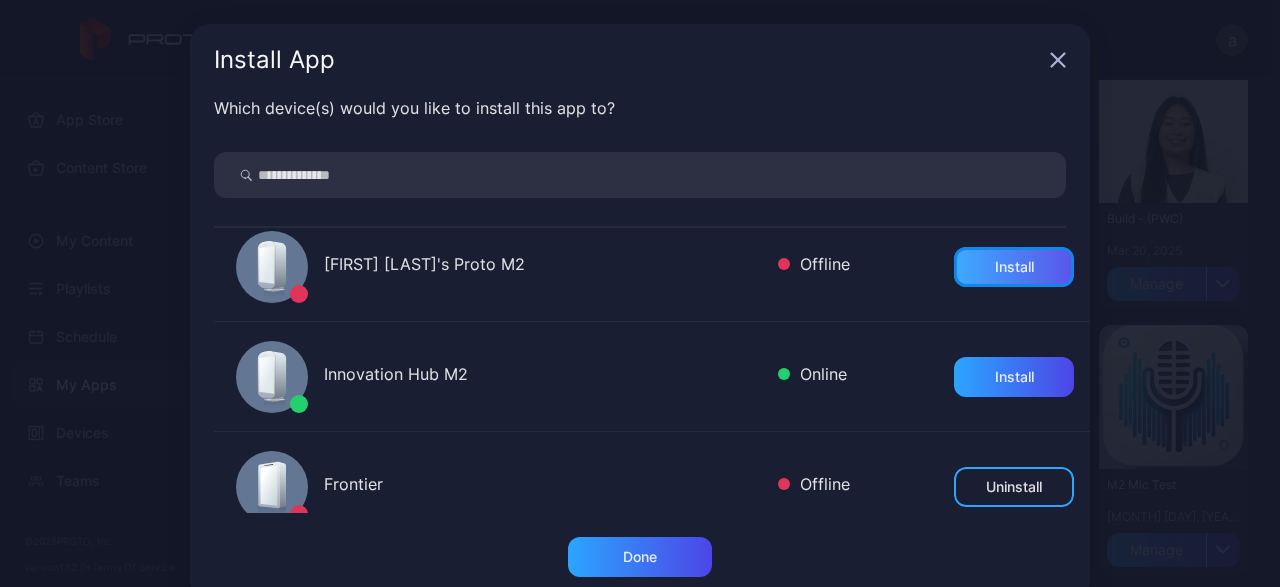 click on "Install" at bounding box center [1014, 267] 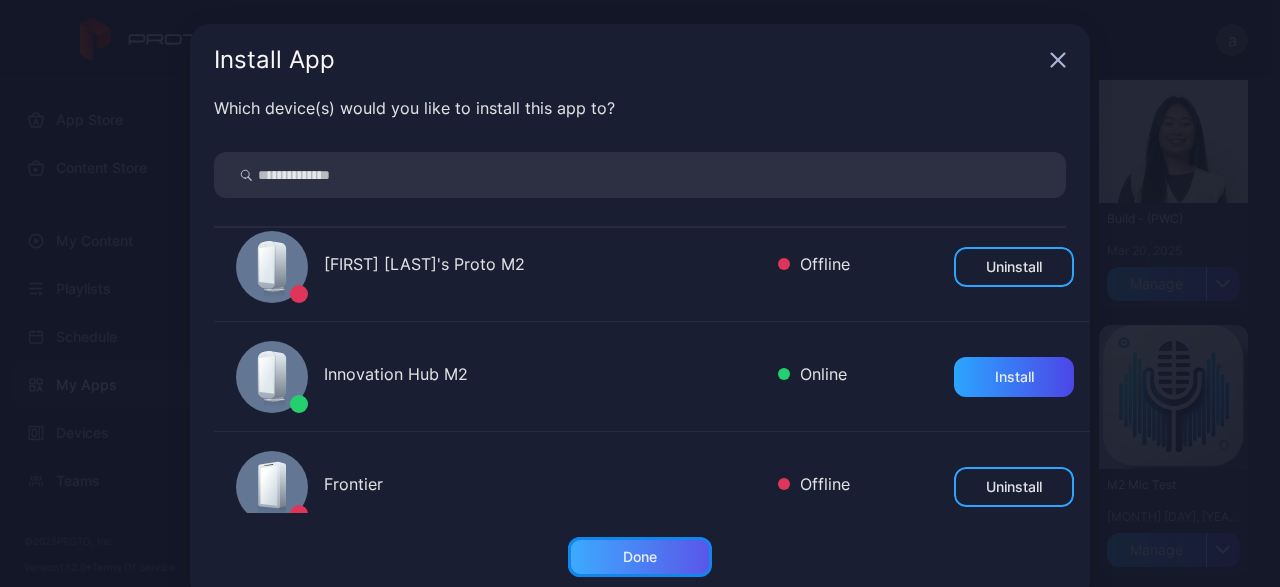 click on "Done" at bounding box center (640, 557) 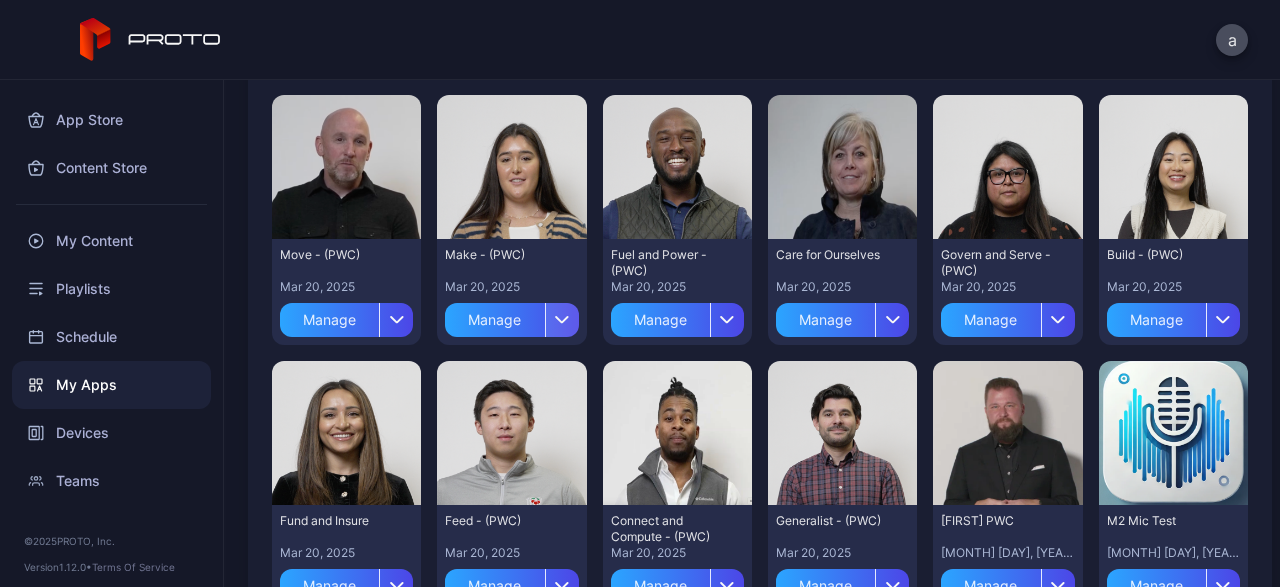 scroll, scrollTop: 453, scrollLeft: 0, axis: vertical 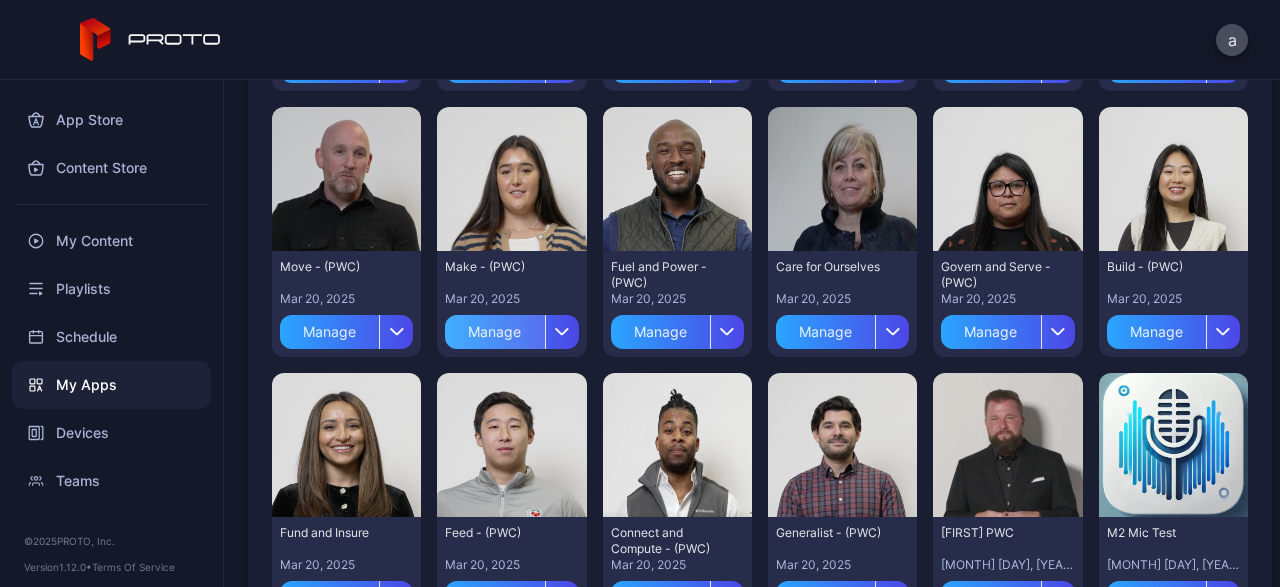 click on "Manage" at bounding box center (494, 332) 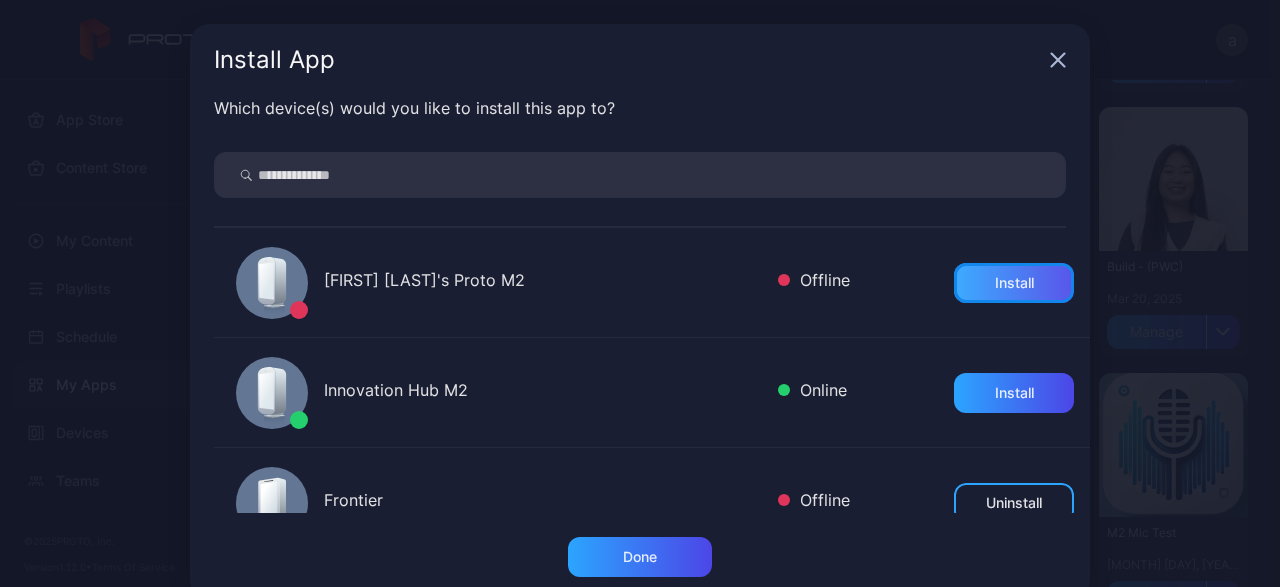 click on "Install" at bounding box center (1014, 283) 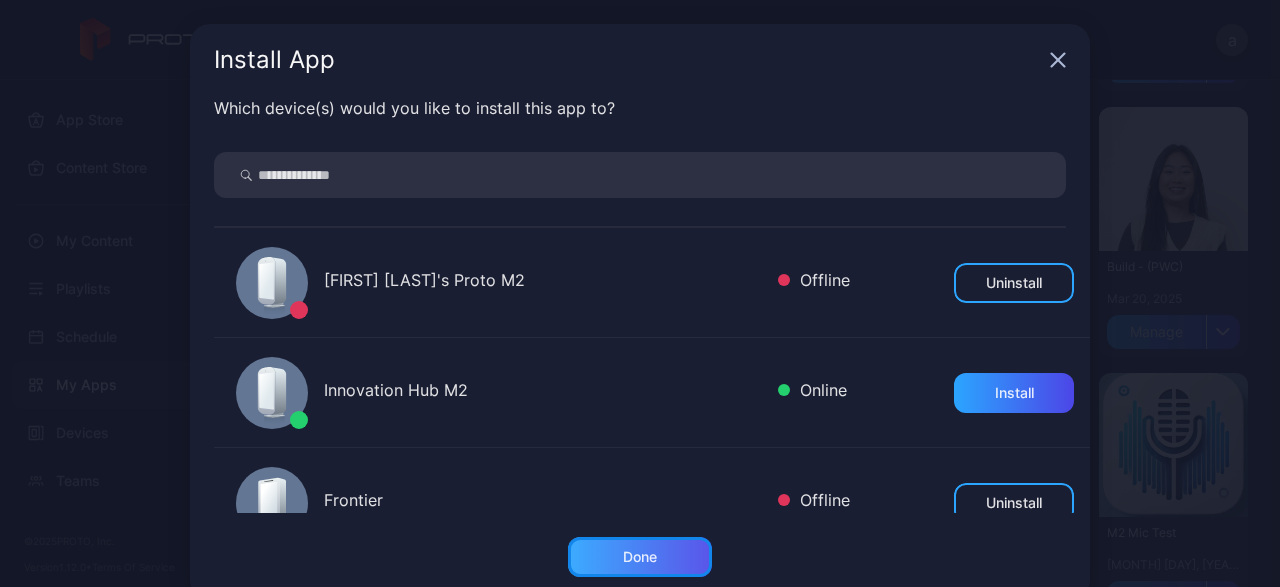 click on "Done" at bounding box center (640, 557) 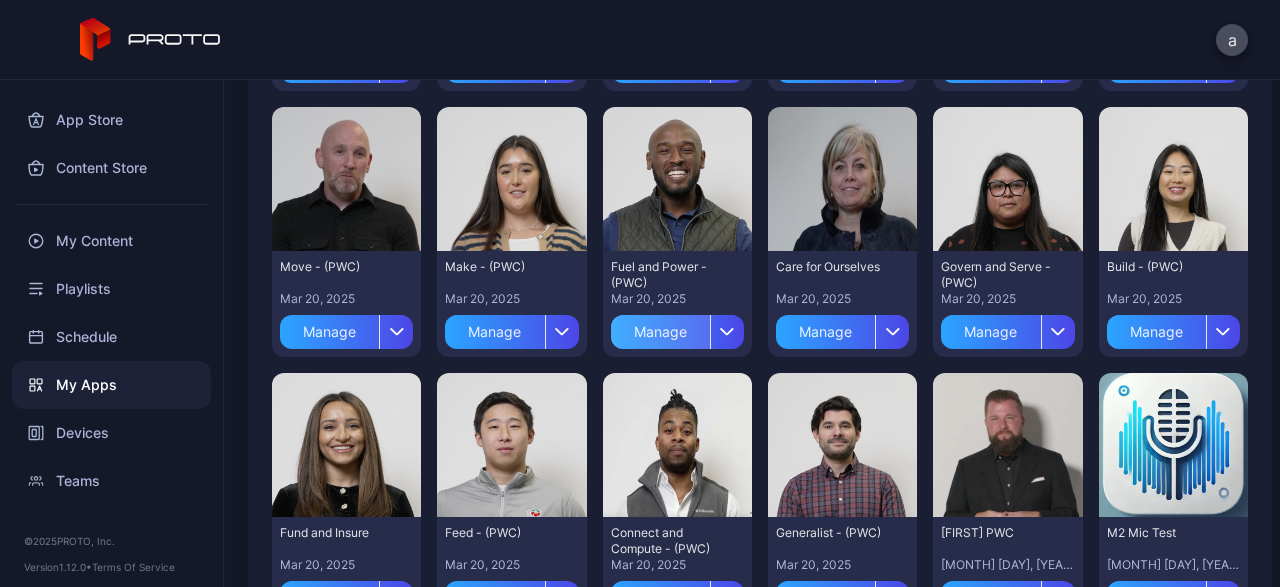 click on "Manage" at bounding box center (660, 332) 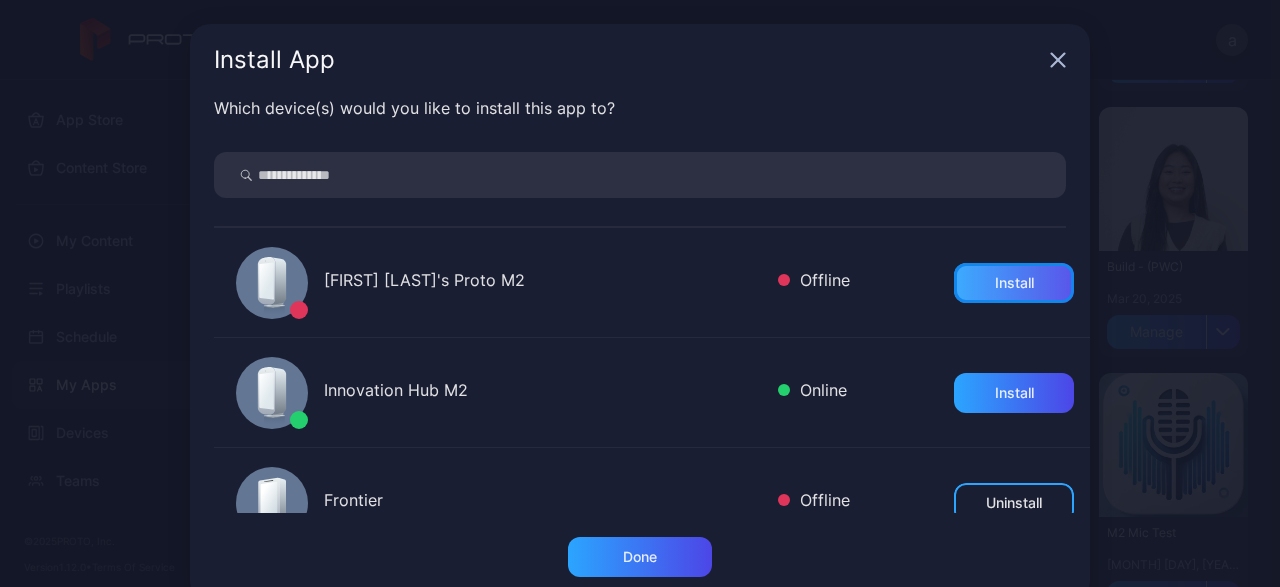 click on "Install" at bounding box center [1014, 283] 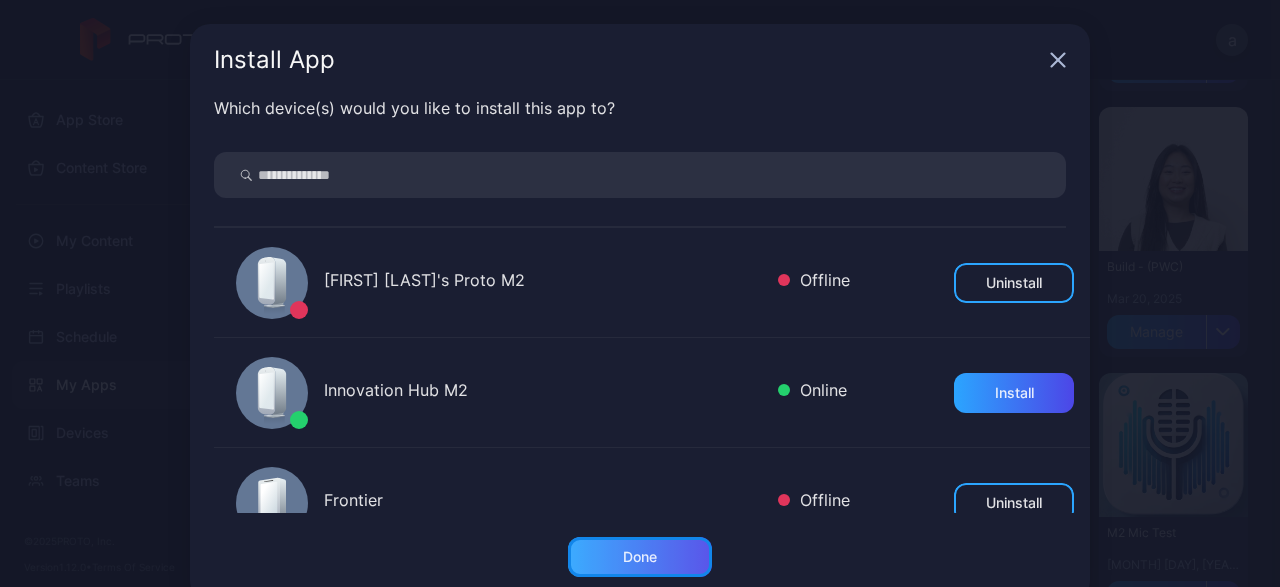 click on "Done" at bounding box center [640, 557] 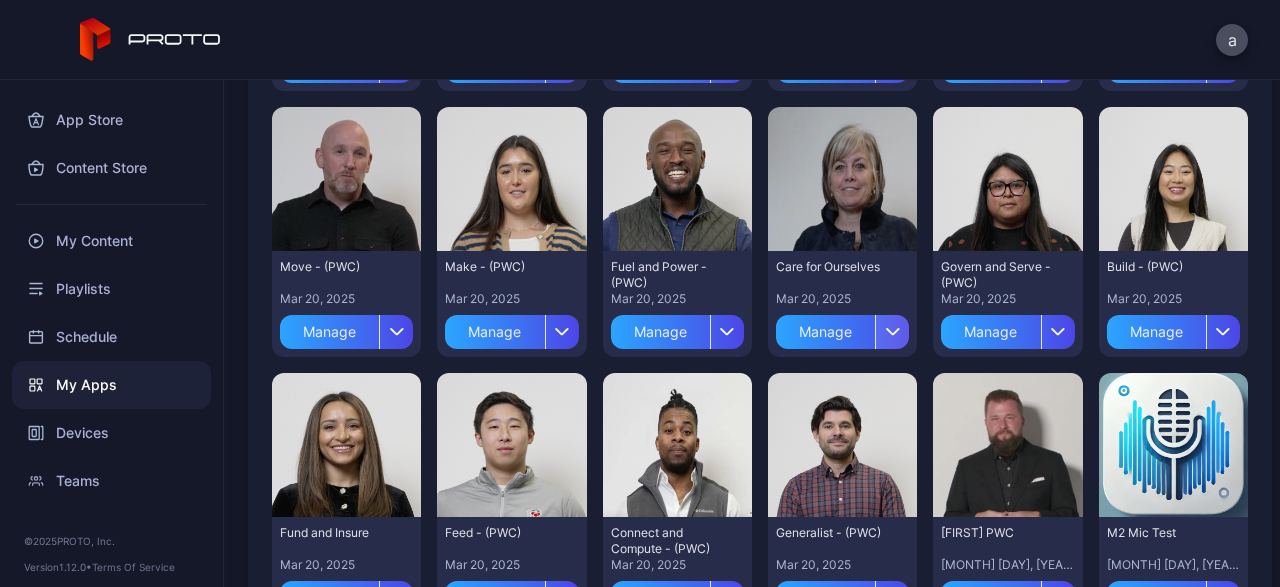 click at bounding box center (892, 332) 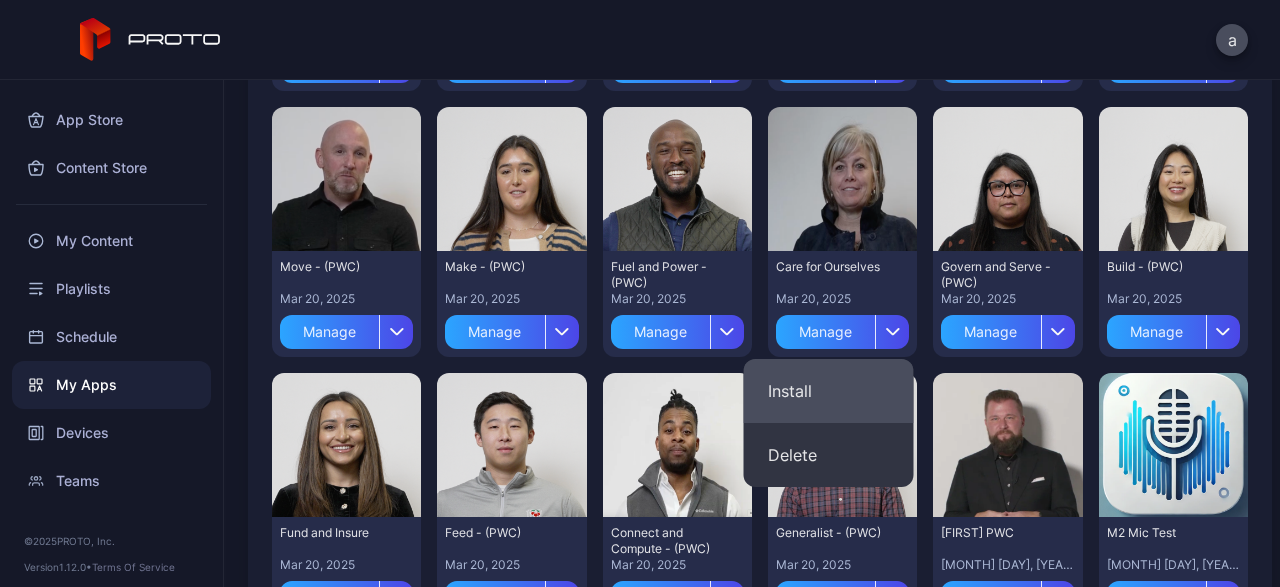 click on "Install" at bounding box center (829, 391) 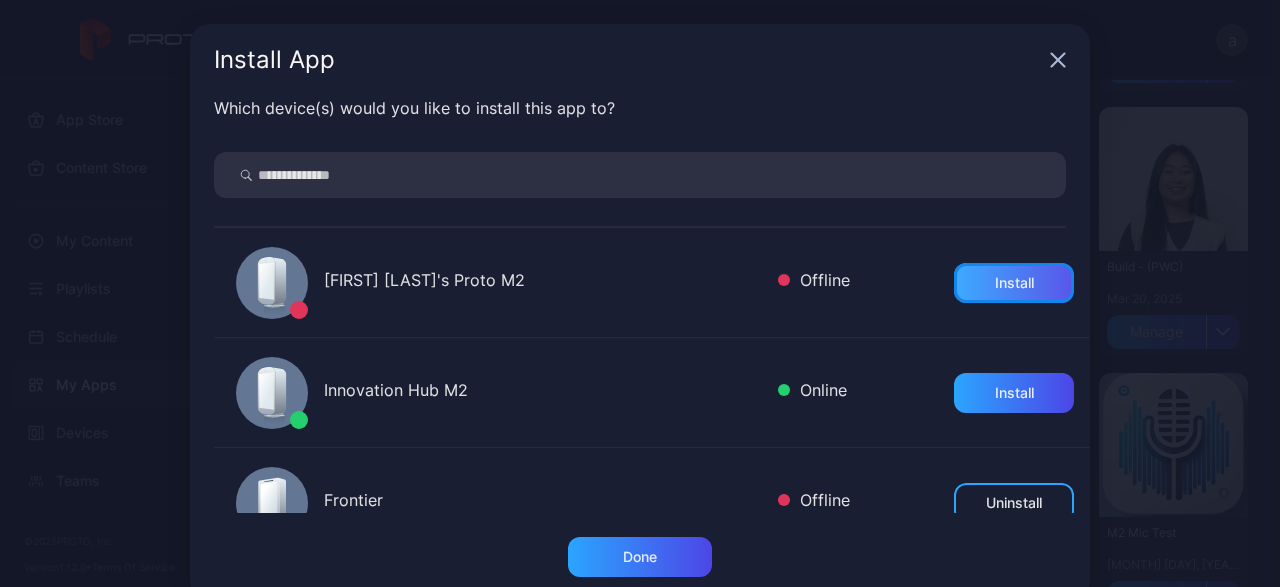 click on "Install" at bounding box center [1014, 283] 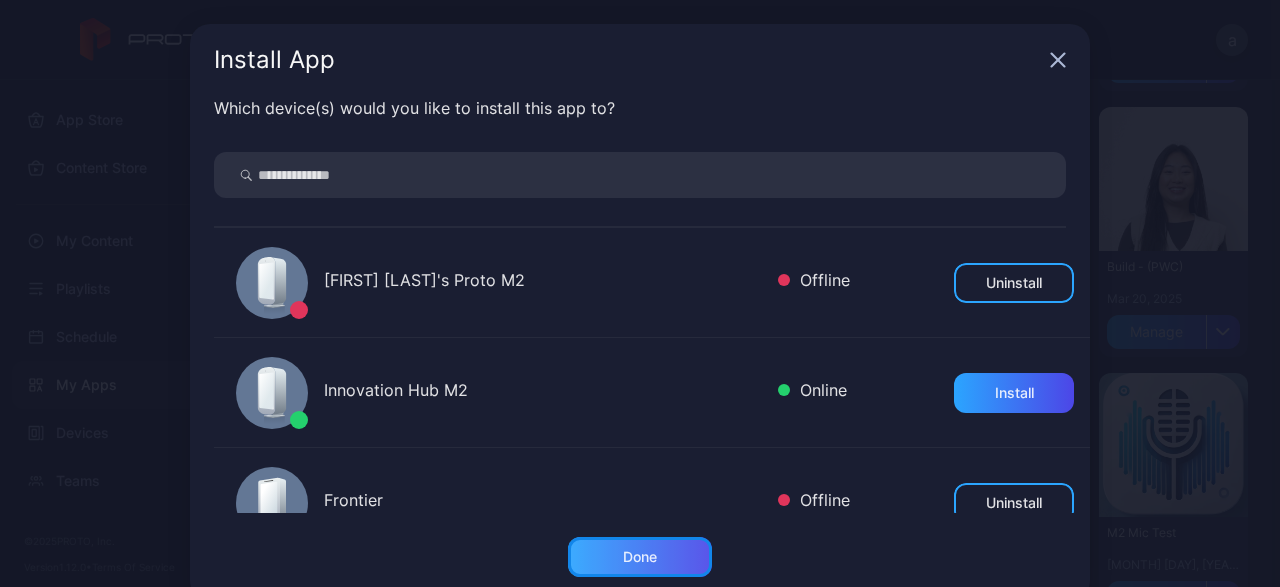 click on "Done" at bounding box center [640, 557] 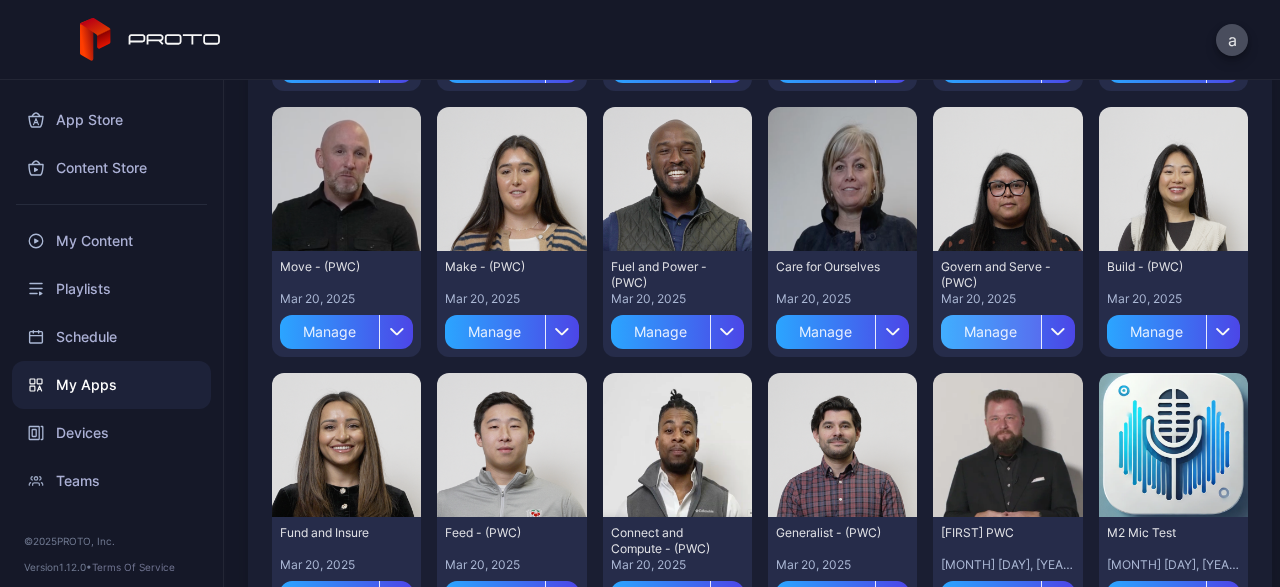 click on "Manage" at bounding box center (990, 332) 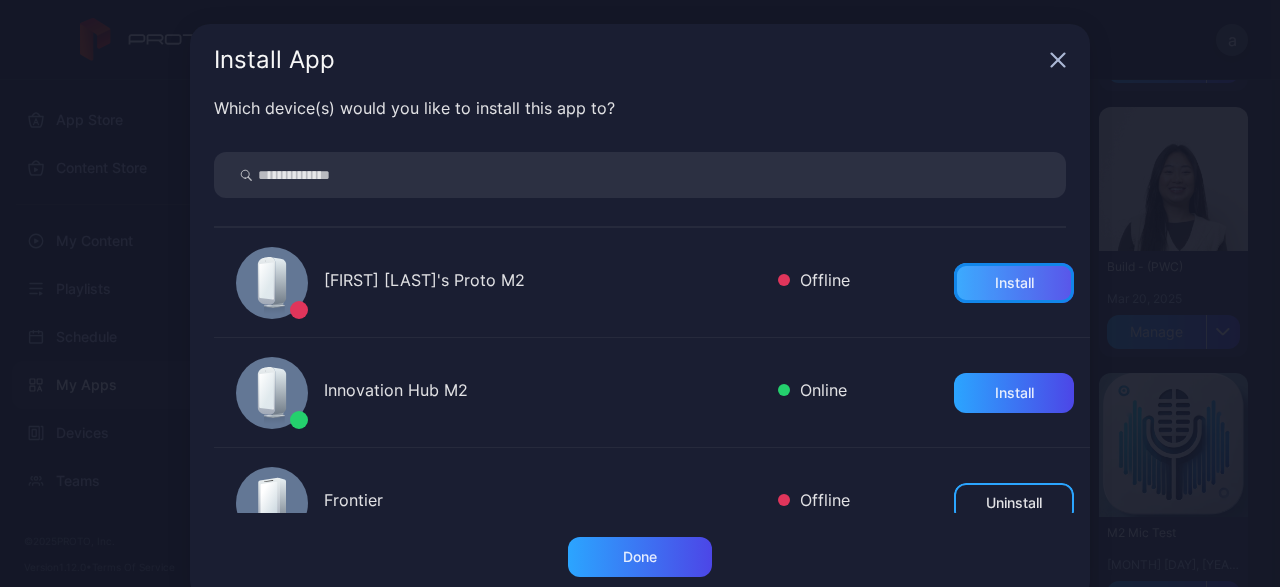 click on "Install" at bounding box center (1014, 283) 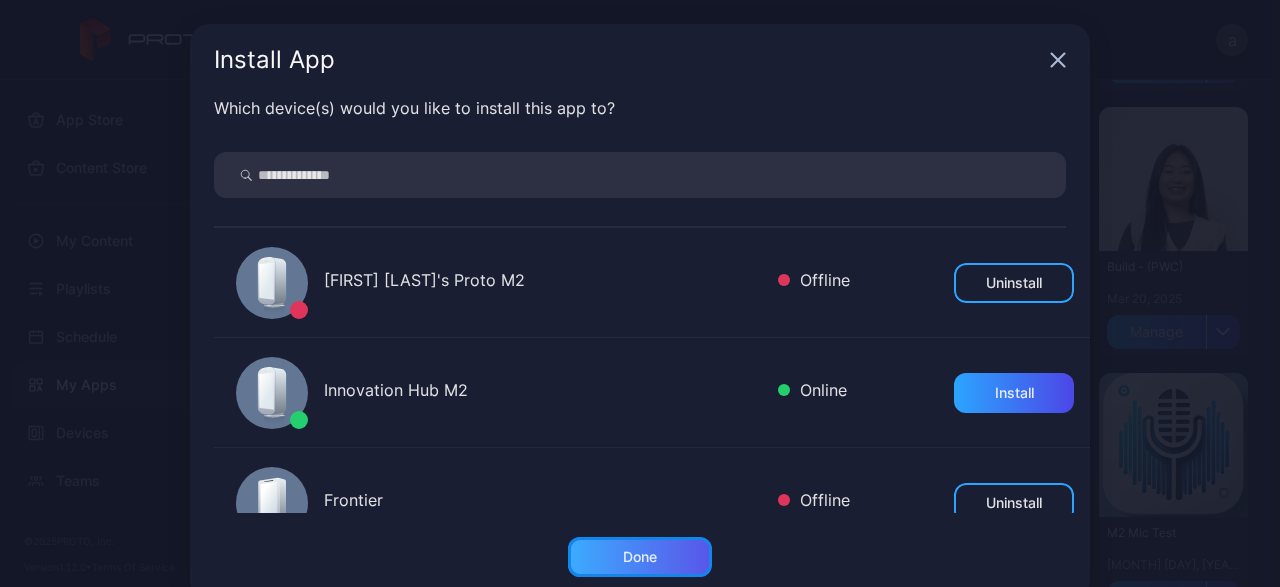 click on "Done" at bounding box center (640, 557) 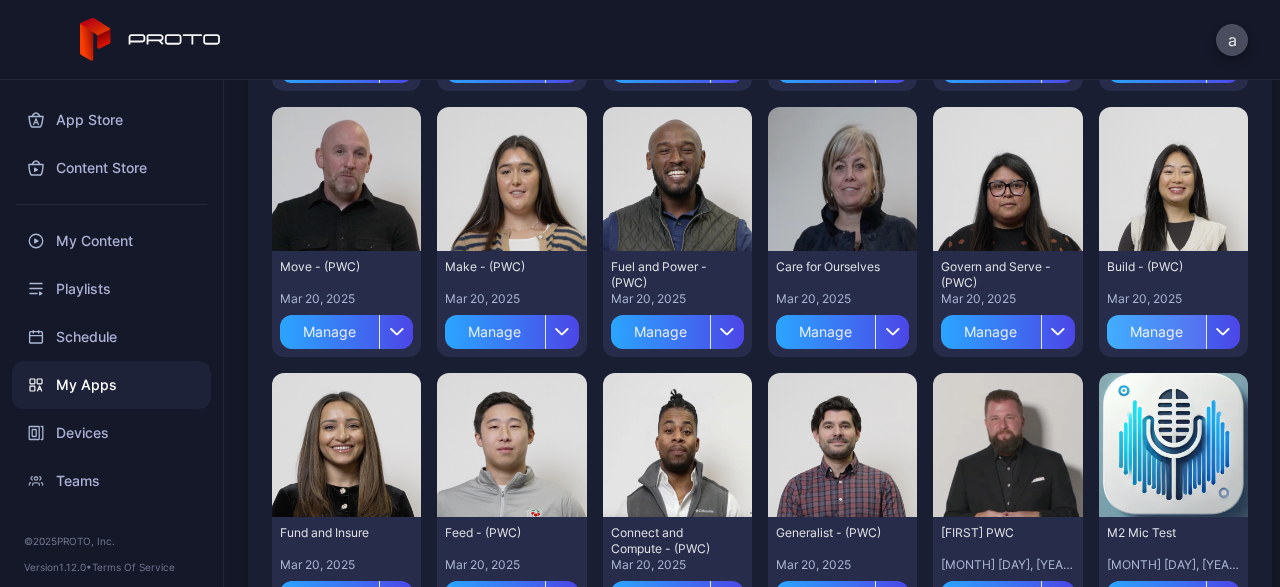 click on "Manage" at bounding box center (1156, 332) 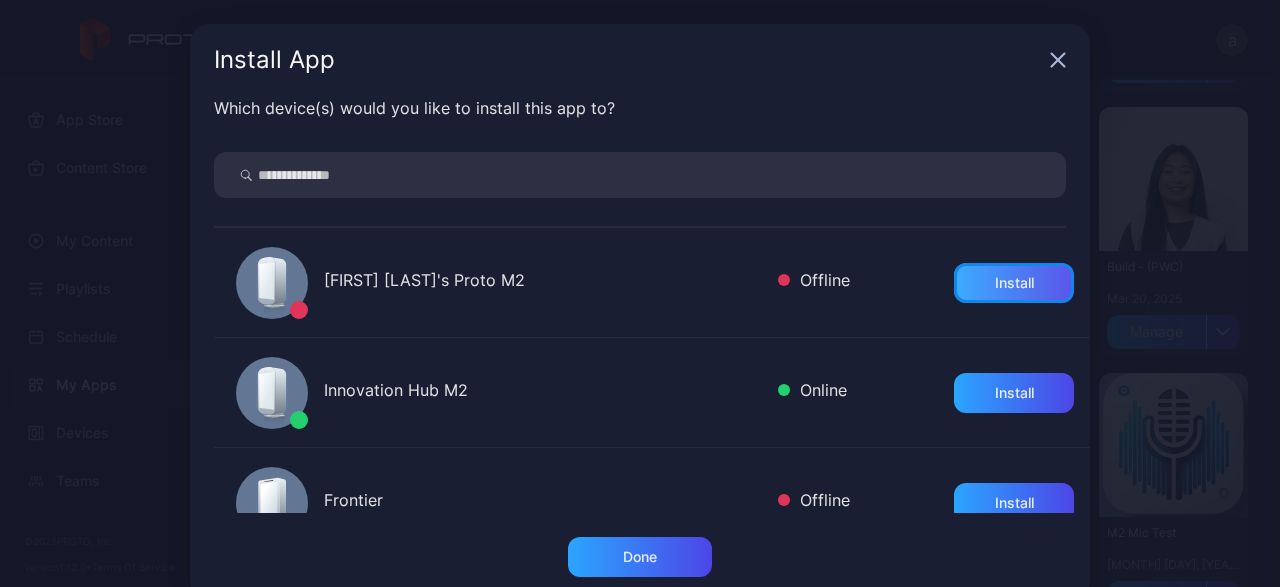 click on "Install" at bounding box center (1014, 283) 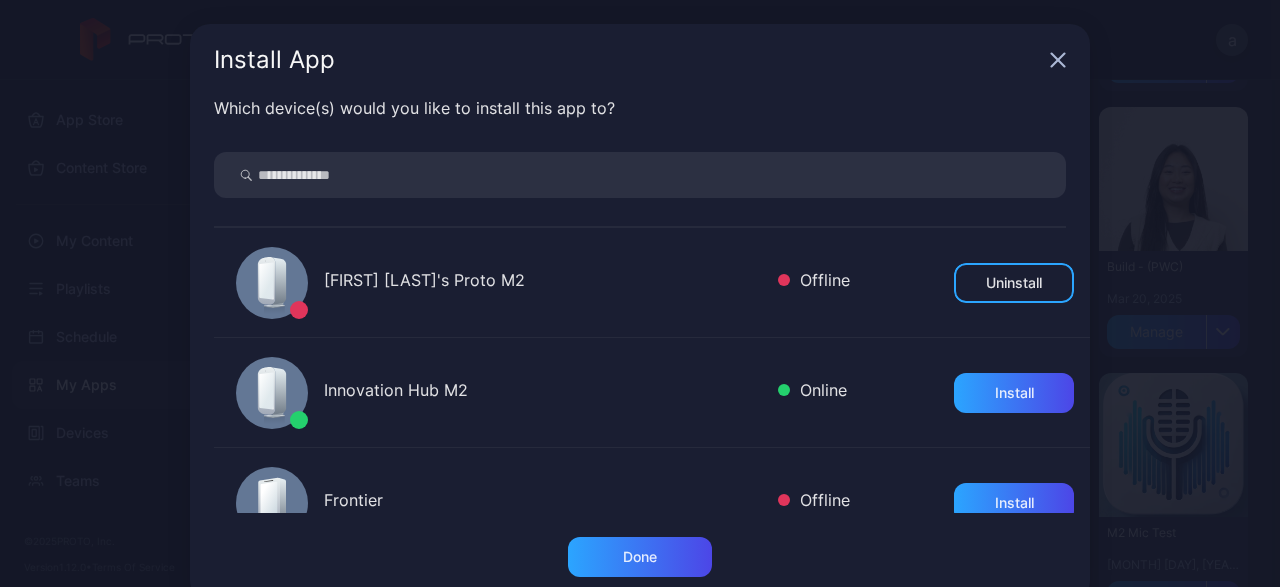 click on "Which device(s) would you like to install this app to? [FIRST] [LAST]'s Proto M2 Offline Uninstall Innovation Hub M2 Online Install Frontier Offline Install Emtech and AI Proto Offline Install Chicago Innovation Hub Luma Offline Install PwC X - PROTO Offline Install [FIRST] [LAST]'s Proto Luma Offline Install PwC AU Proto Luma Offline Uninstall Chicago 1 - Portl Demo's Proto Epic 1 Offline Install PwC Proto M 001 SUSPENDED Offline Install PwC Proto M 001 Offline Install Chicago Innovation Hub M Offline Install S2P Tech Offline Install Recruitings-Proto-M Online Install Innovation Hub M-2 SUSPENDED Offline Install PwC Proto M 002 SUSPENDED Offline Install [FIRST] [LAST]'s Proto M 1 Offline Install [FIRST] [LAST]'s Proto Offline Install EmTech M (LG) Online Uninstall" at bounding box center [640, 316] 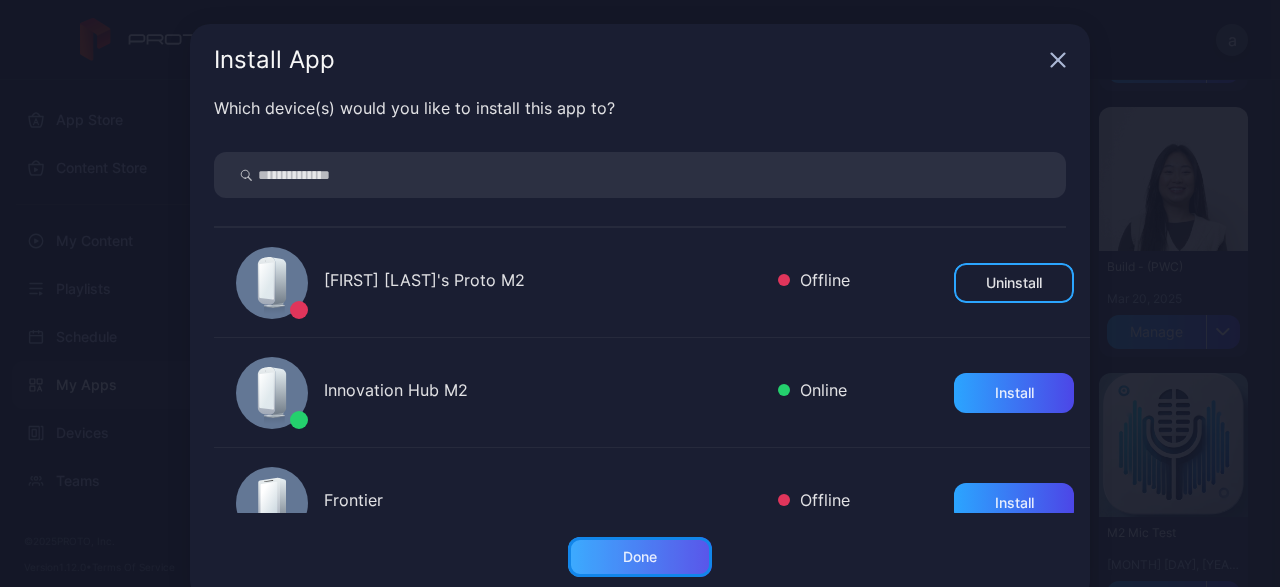 click on "Done" at bounding box center (640, 557) 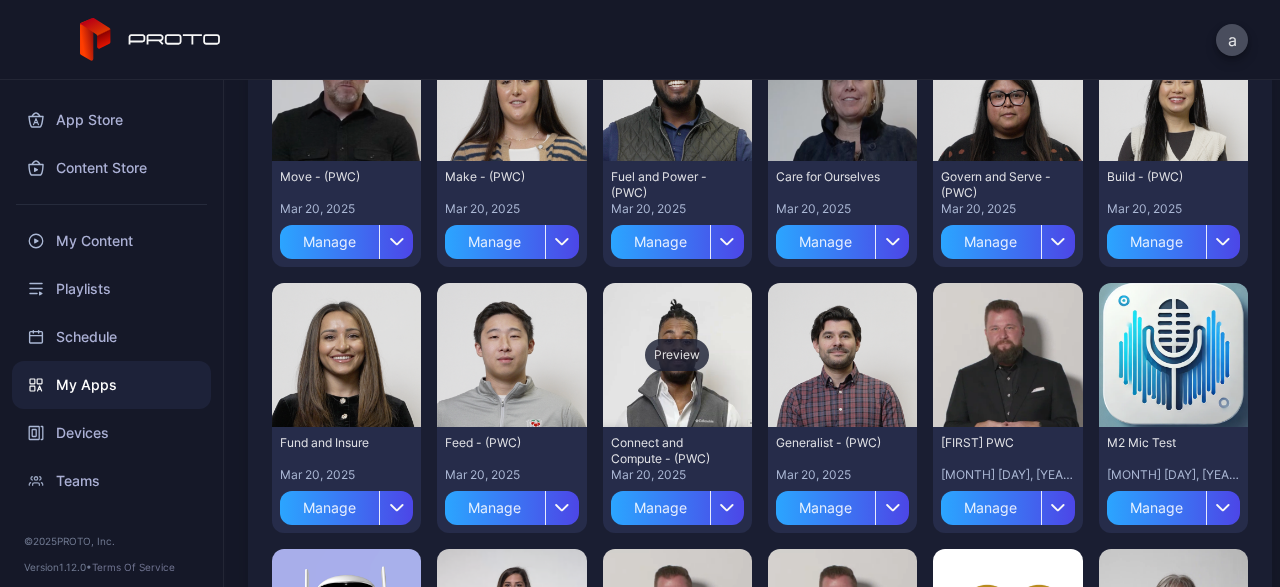 scroll, scrollTop: 551, scrollLeft: 0, axis: vertical 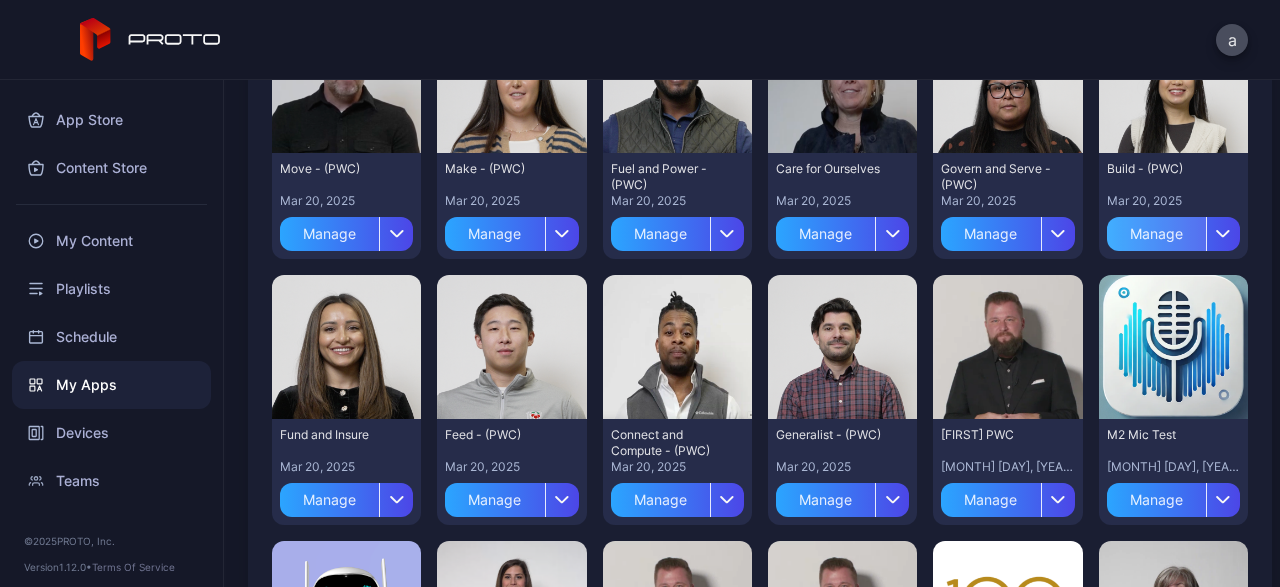 click on "Manage" at bounding box center [1156, 234] 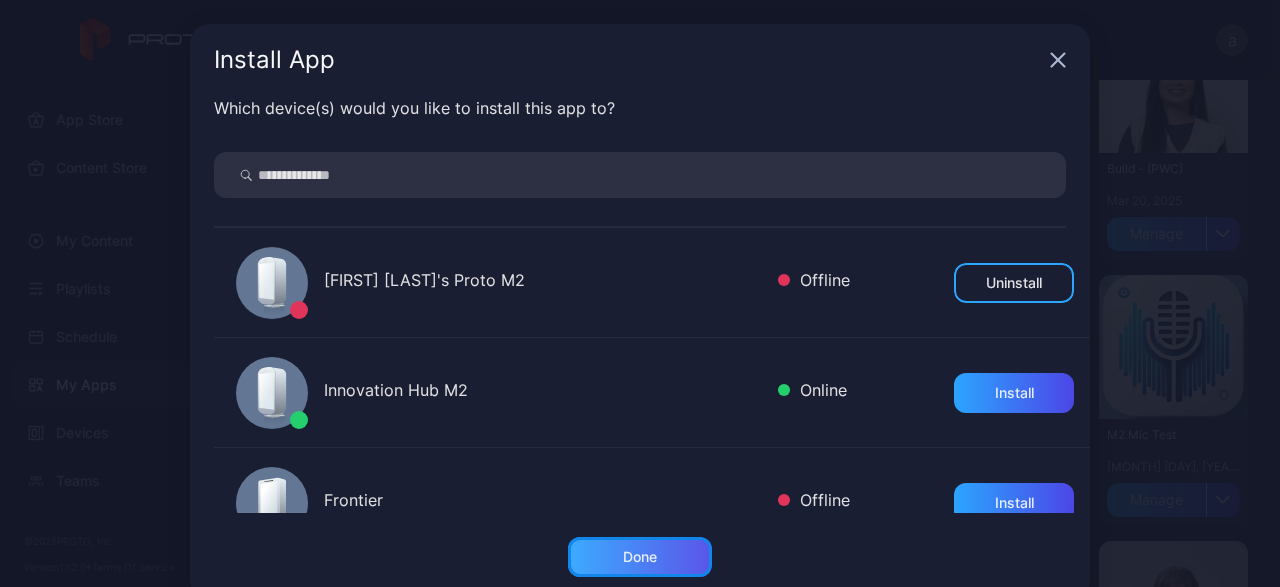 click on "Done" at bounding box center (640, 557) 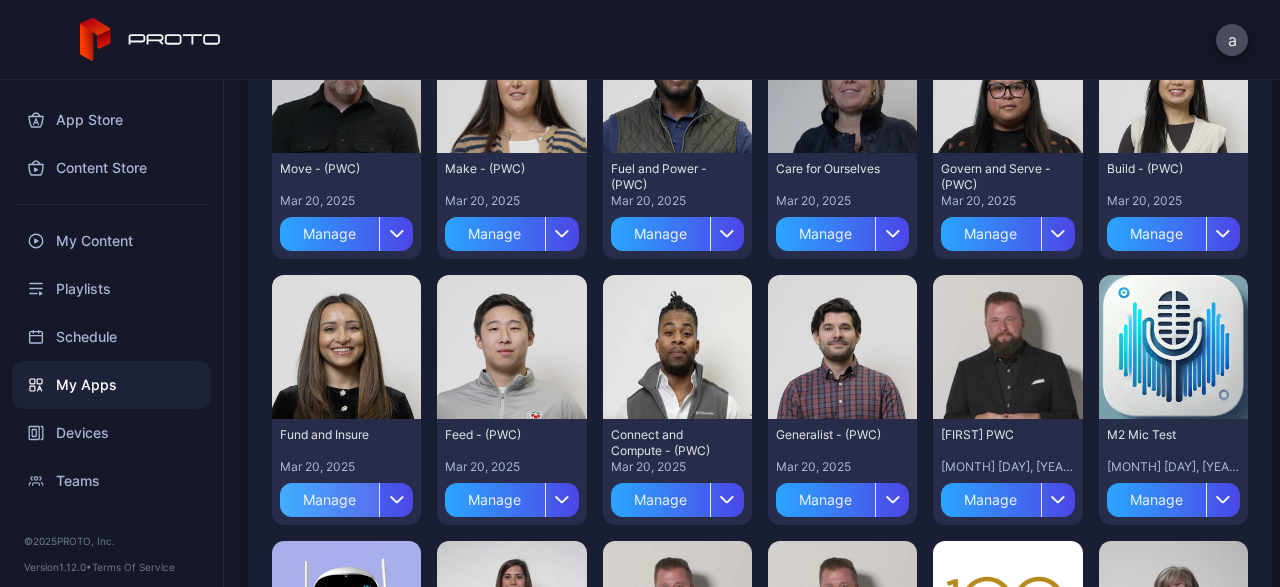 click on "Manage" at bounding box center [329, 500] 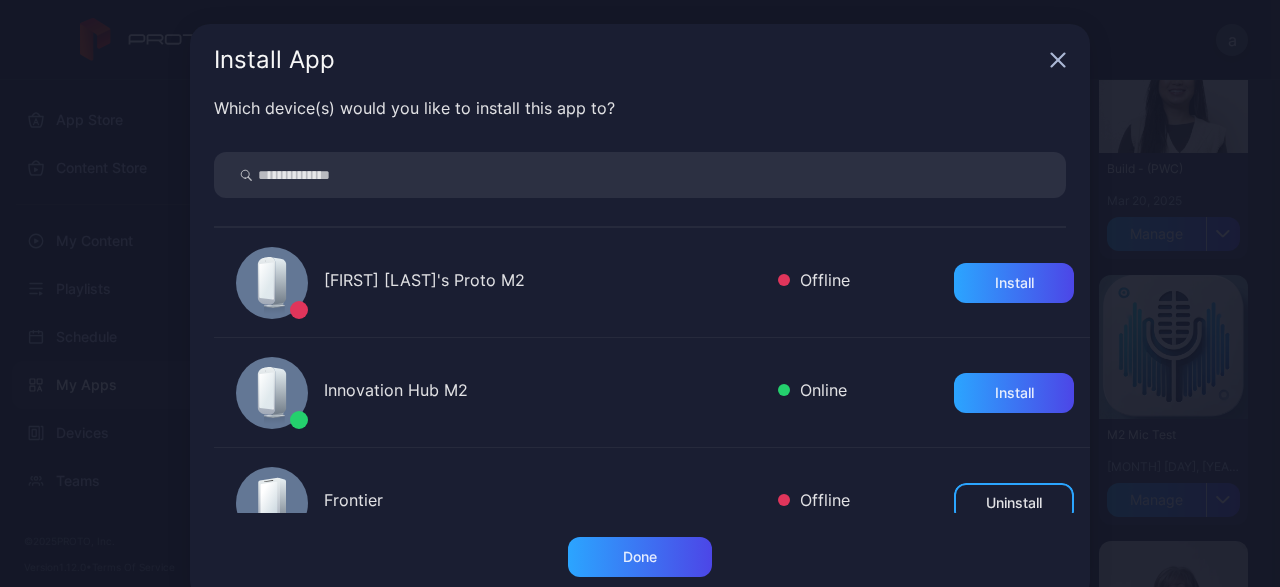 click on "[FIRST] [LAST]'s Proto M2 Offline Install" at bounding box center [652, 283] 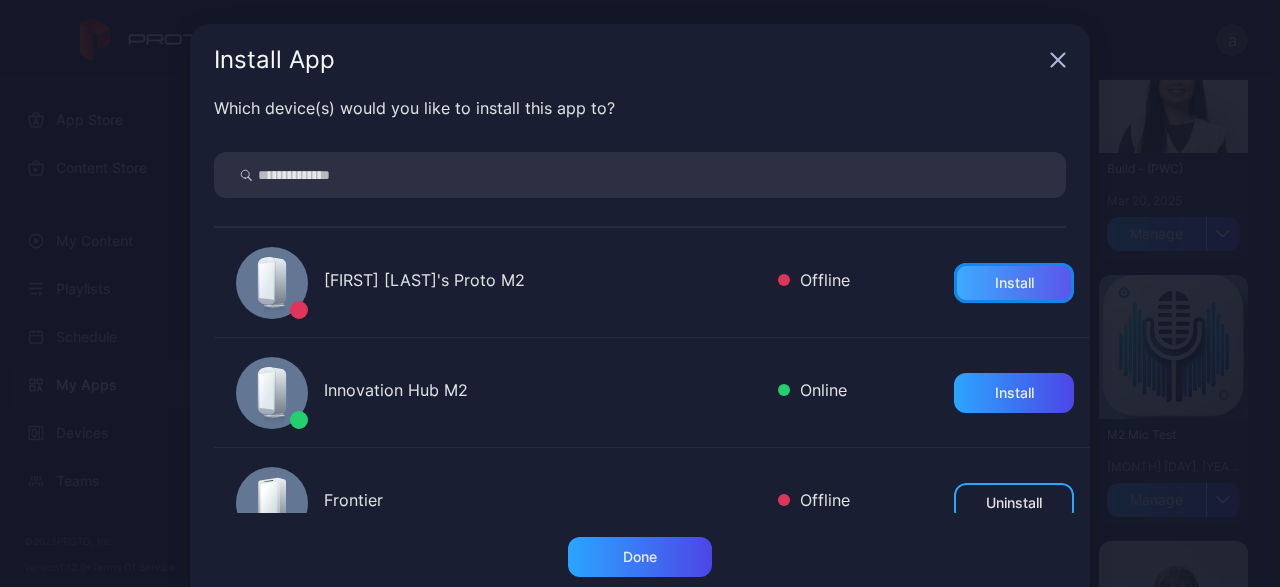 click on "Install" at bounding box center (1014, 283) 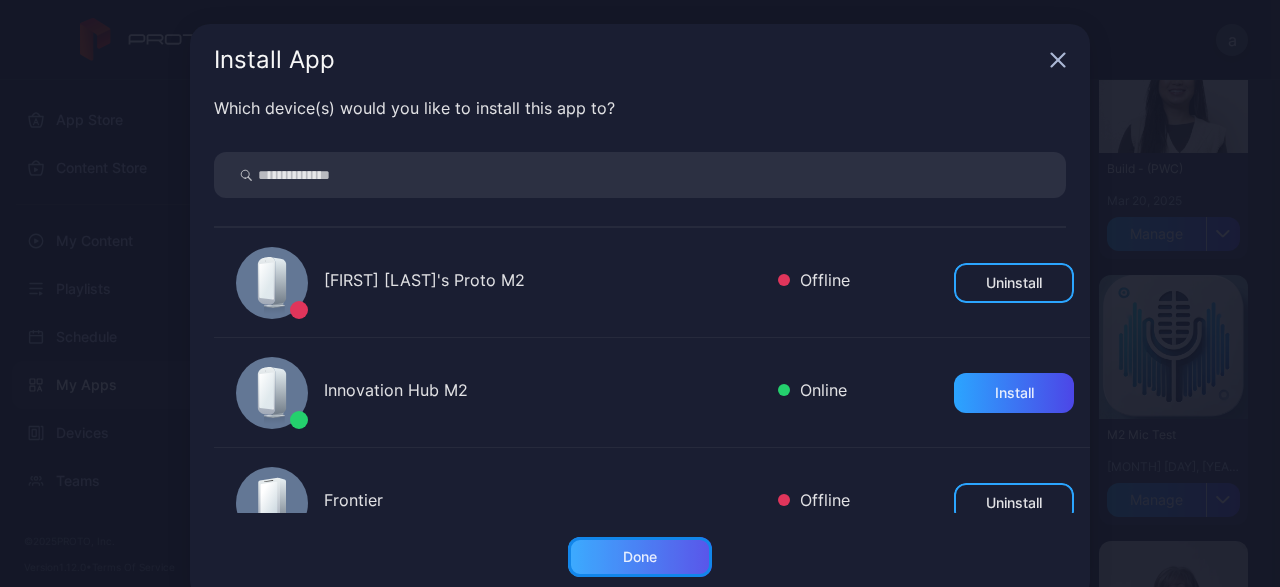 click on "Done" at bounding box center [640, 557] 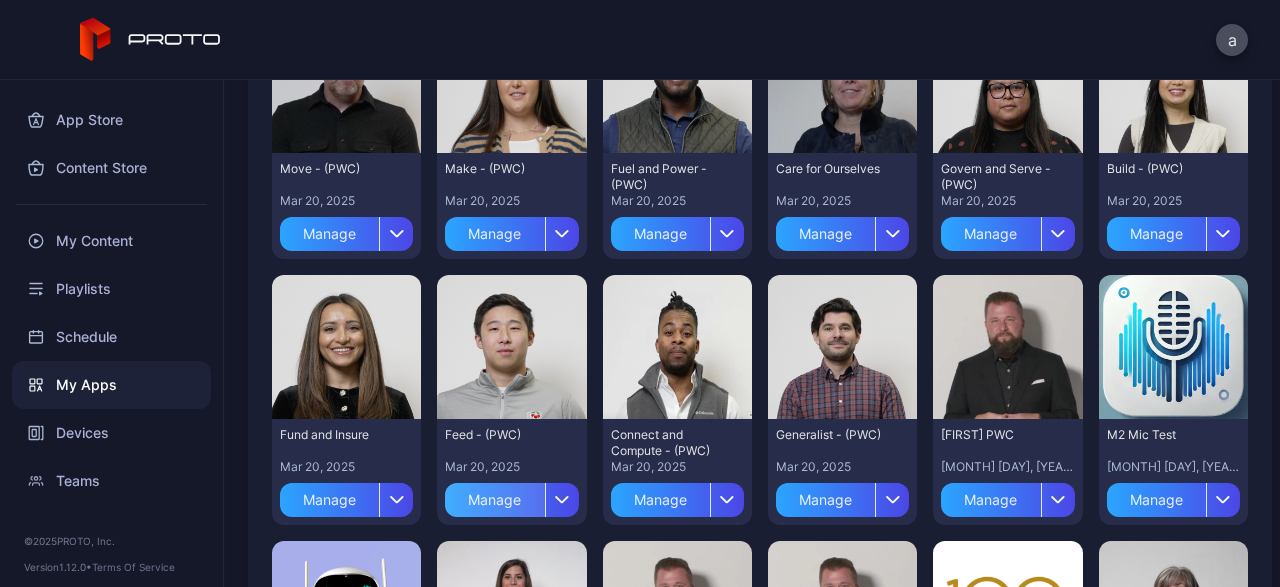 click on "Manage" at bounding box center [494, 500] 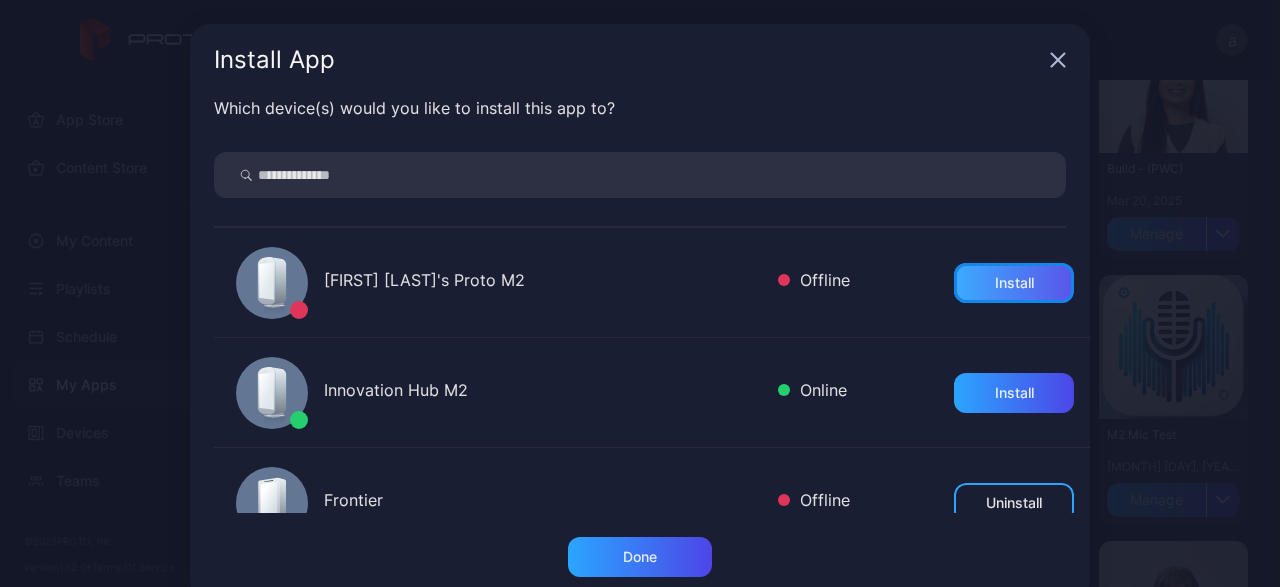 click on "Install" at bounding box center [1014, 283] 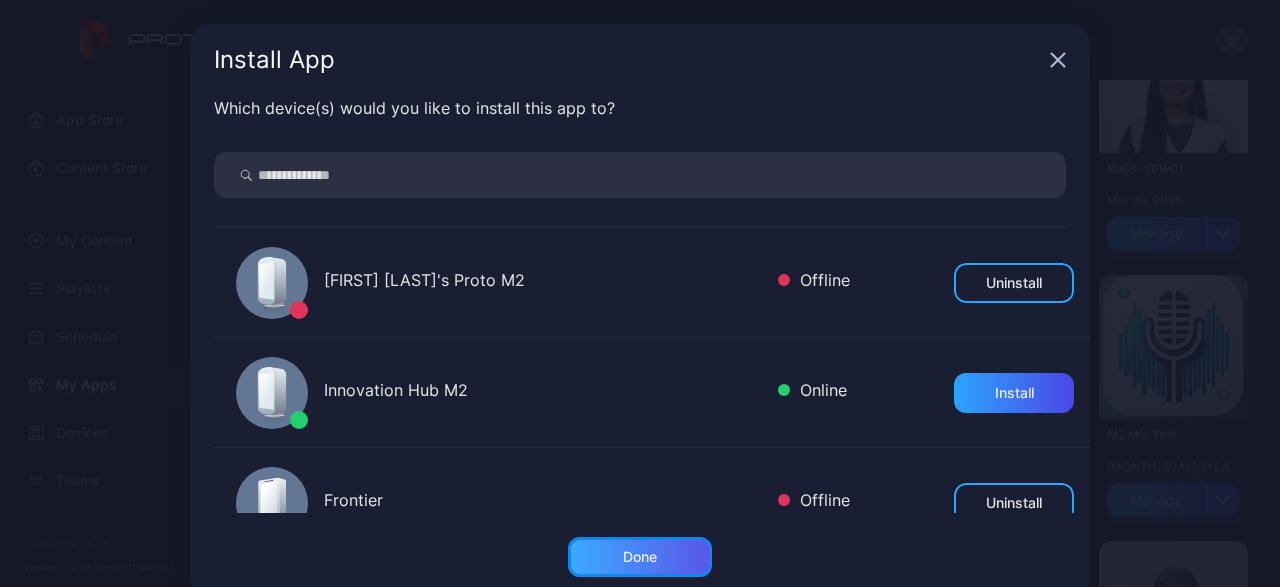 click on "Done" at bounding box center (640, 557) 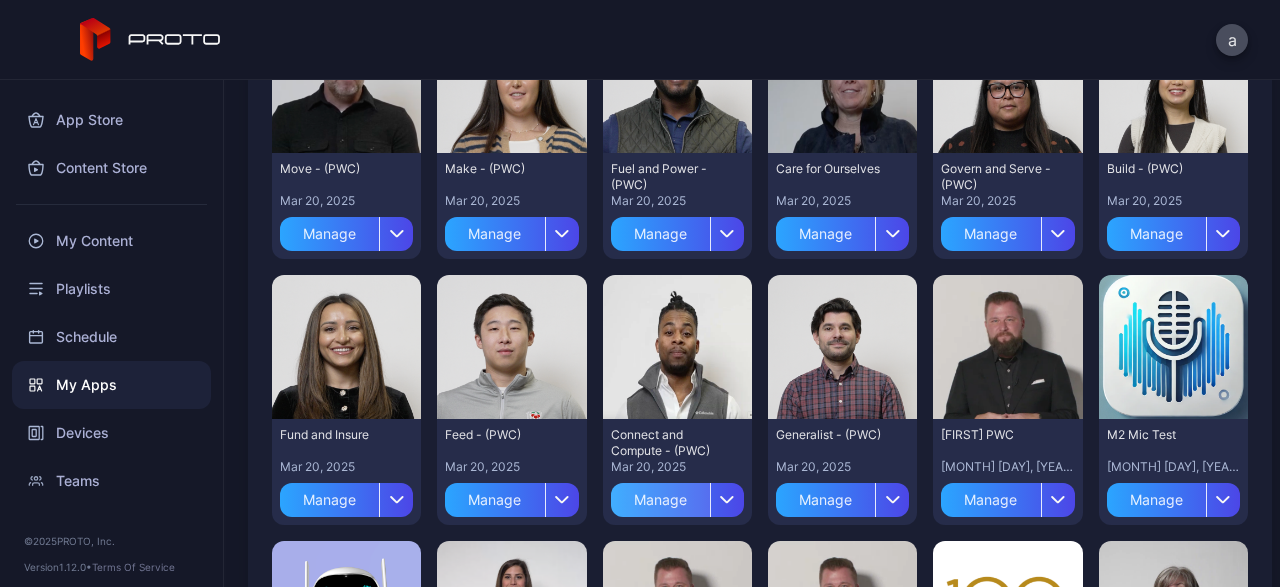 click on "Manage" at bounding box center (660, 500) 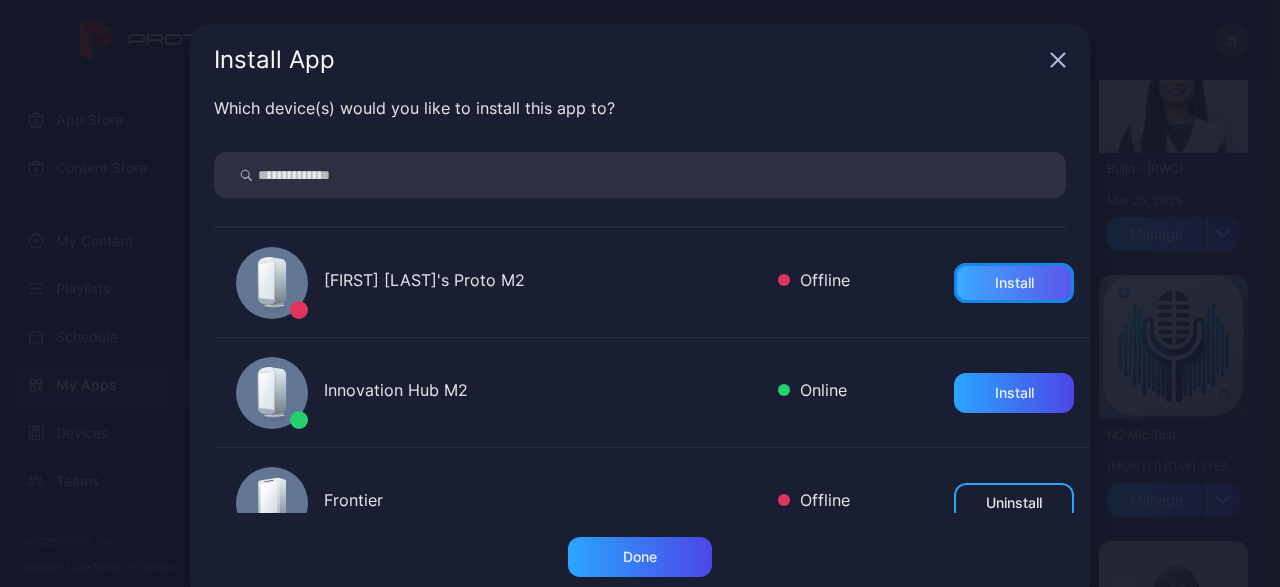 click on "Install" at bounding box center (1014, 283) 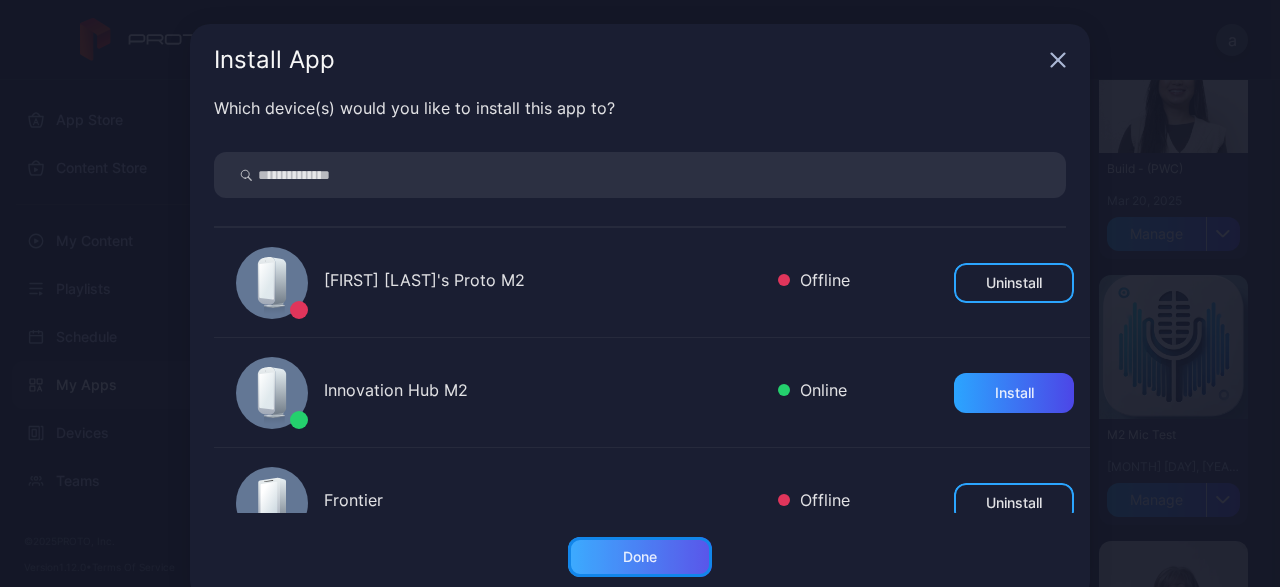 click on "Done" at bounding box center (640, 557) 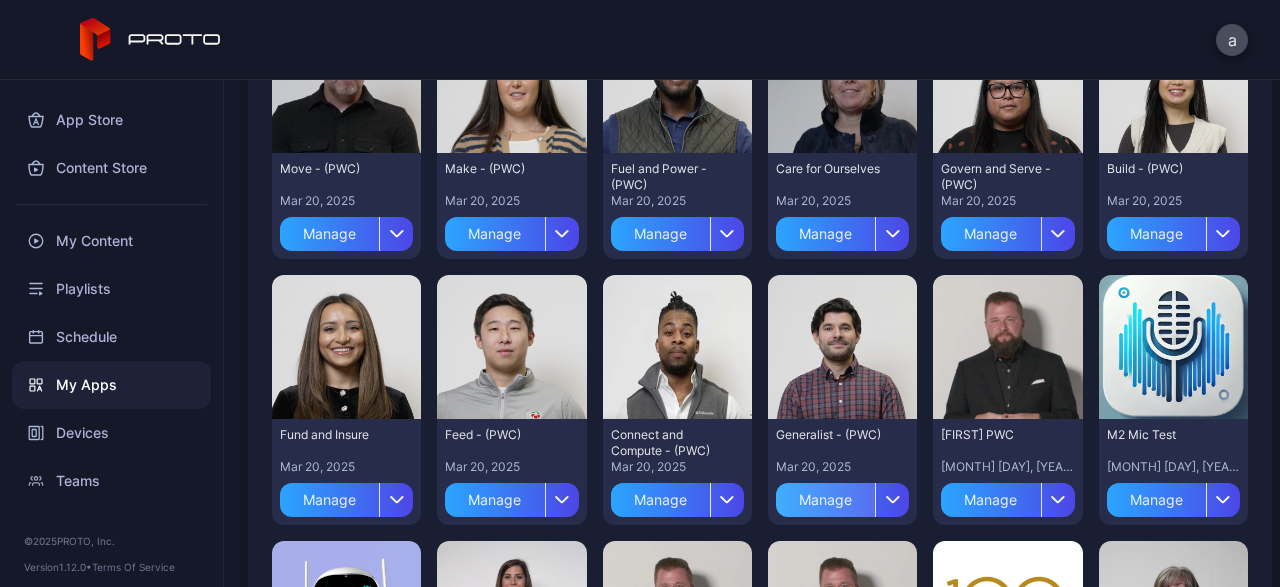 click on "Manage" at bounding box center (825, 500) 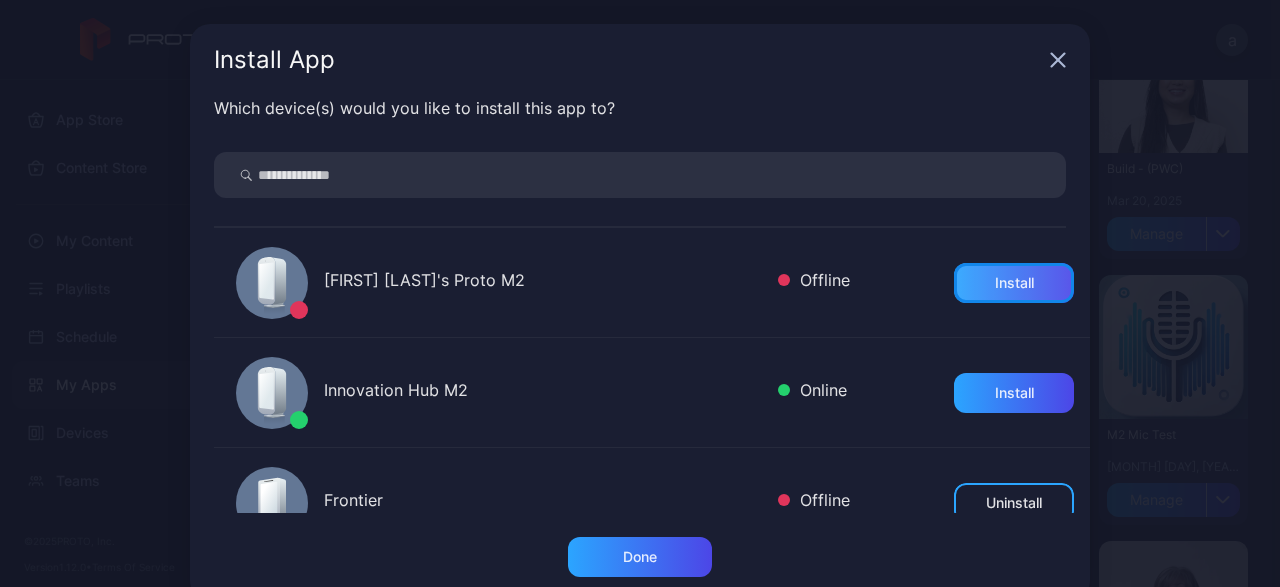 click on "Install" at bounding box center [1014, 283] 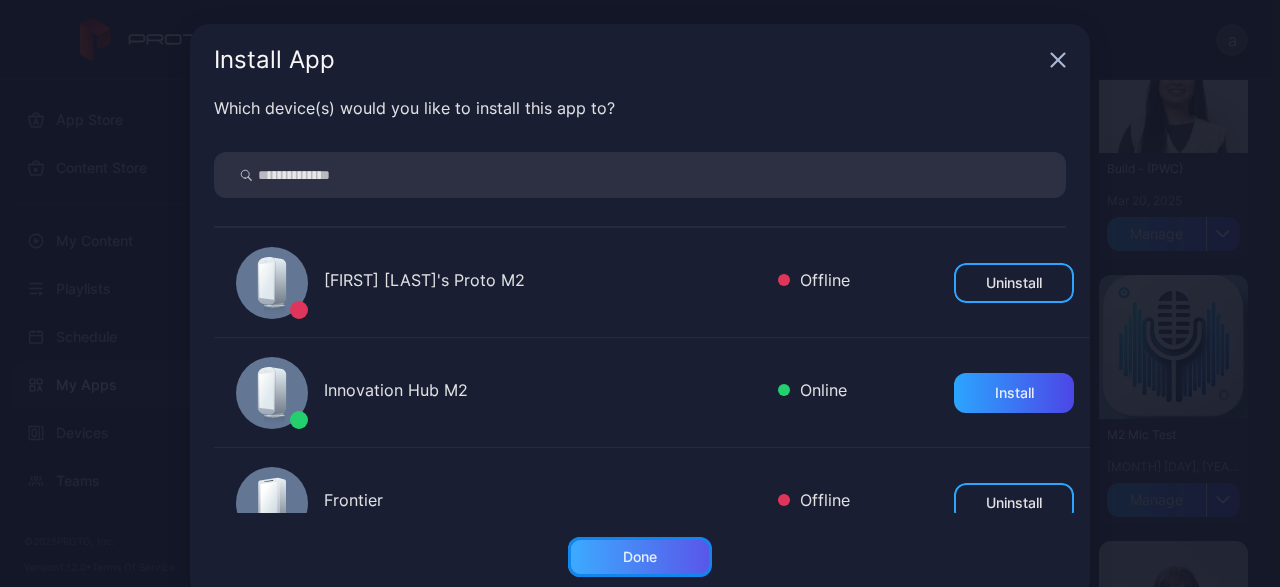 click on "Done" at bounding box center [640, 557] 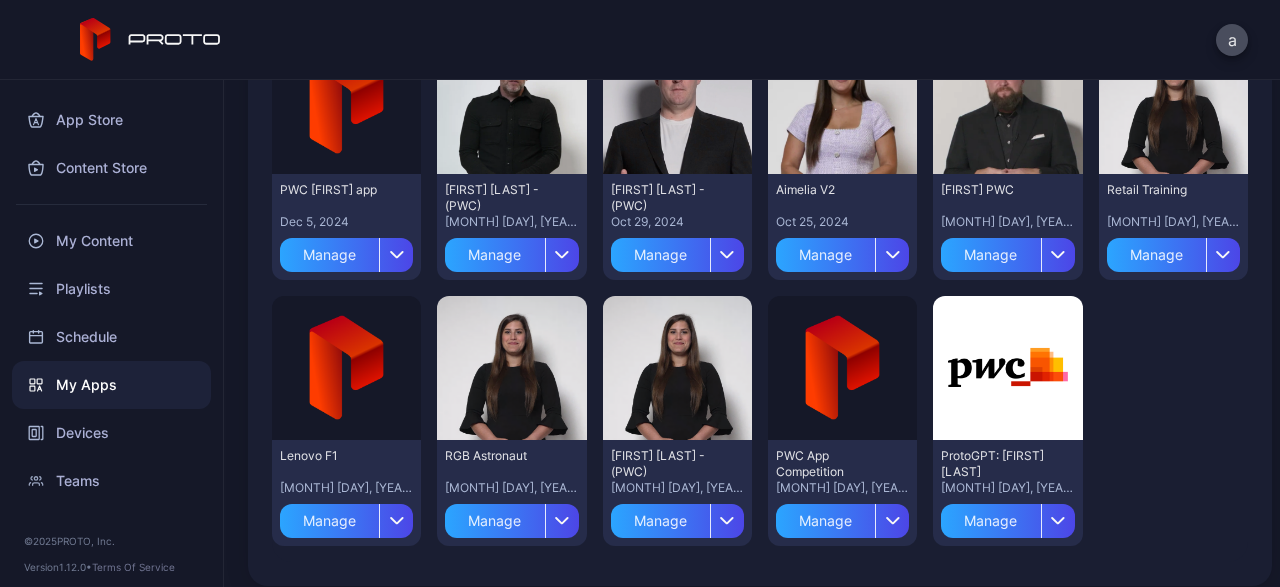 scroll, scrollTop: 1329, scrollLeft: 0, axis: vertical 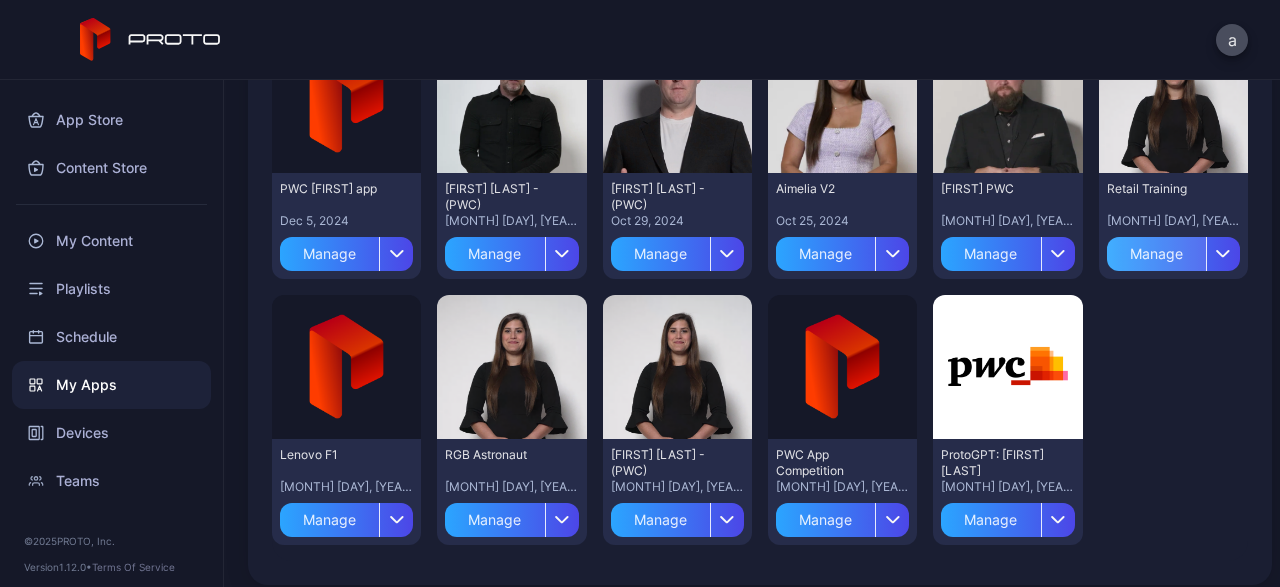 click on "Manage" at bounding box center [1156, 254] 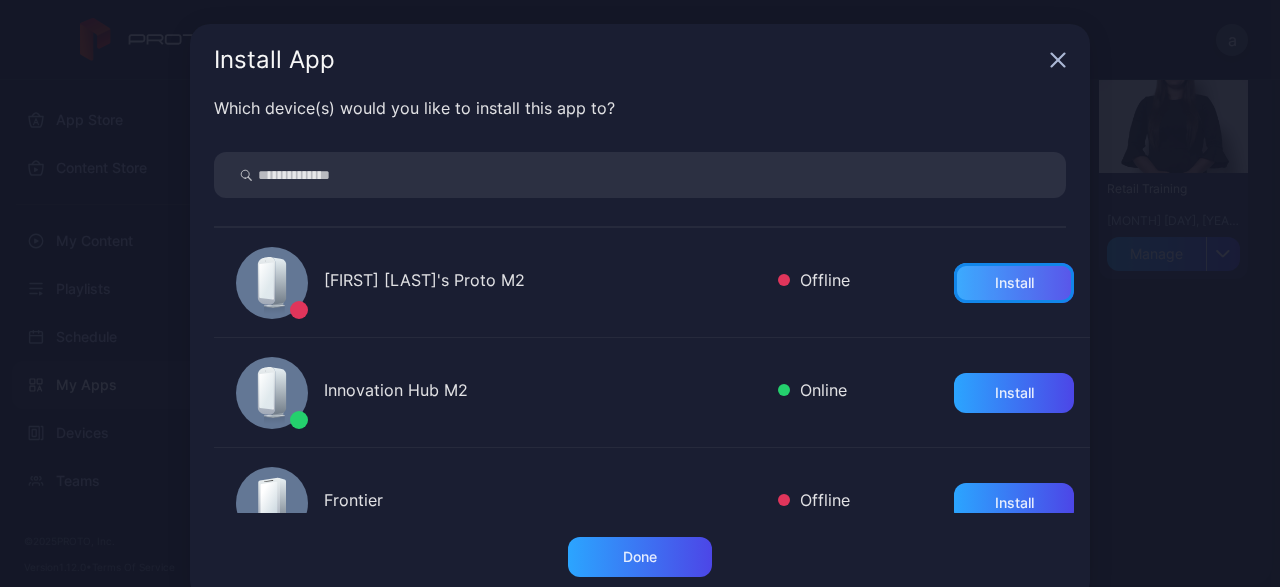 click on "Install" at bounding box center (1014, 283) 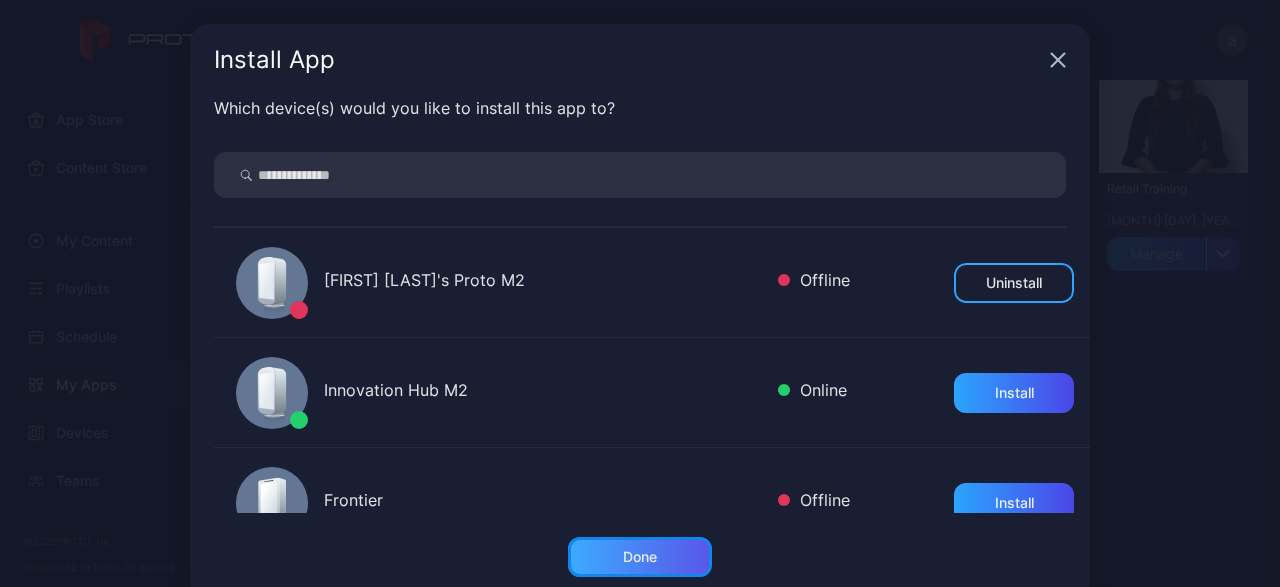 click on "Done" at bounding box center [640, 557] 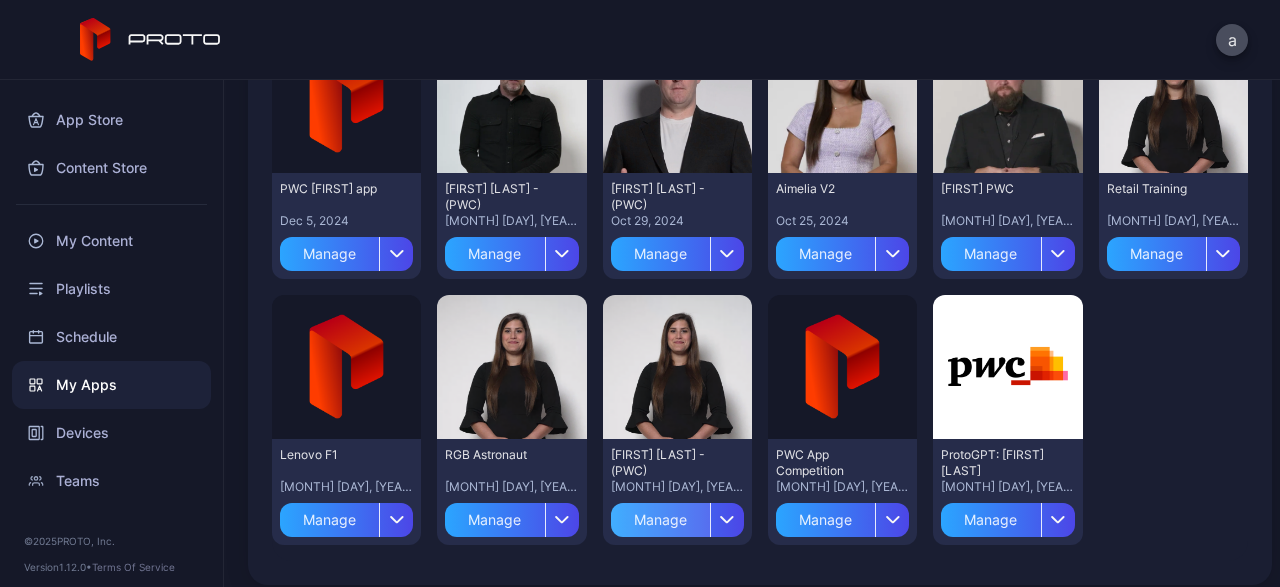 click on "Manage" at bounding box center [660, 520] 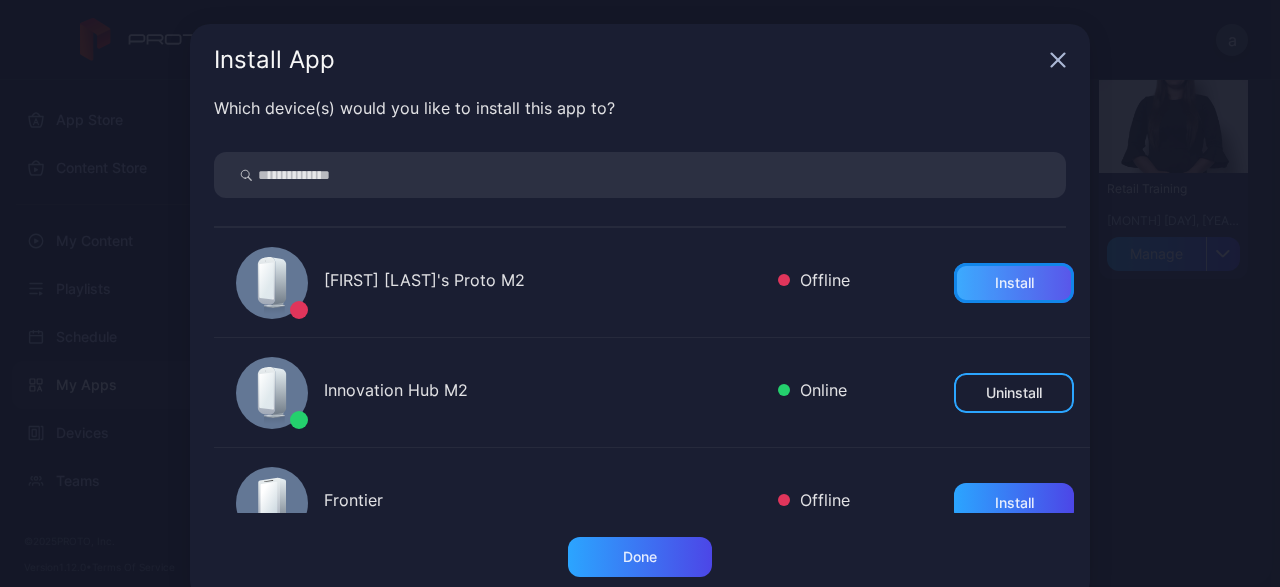 click on "Install" at bounding box center [1014, 283] 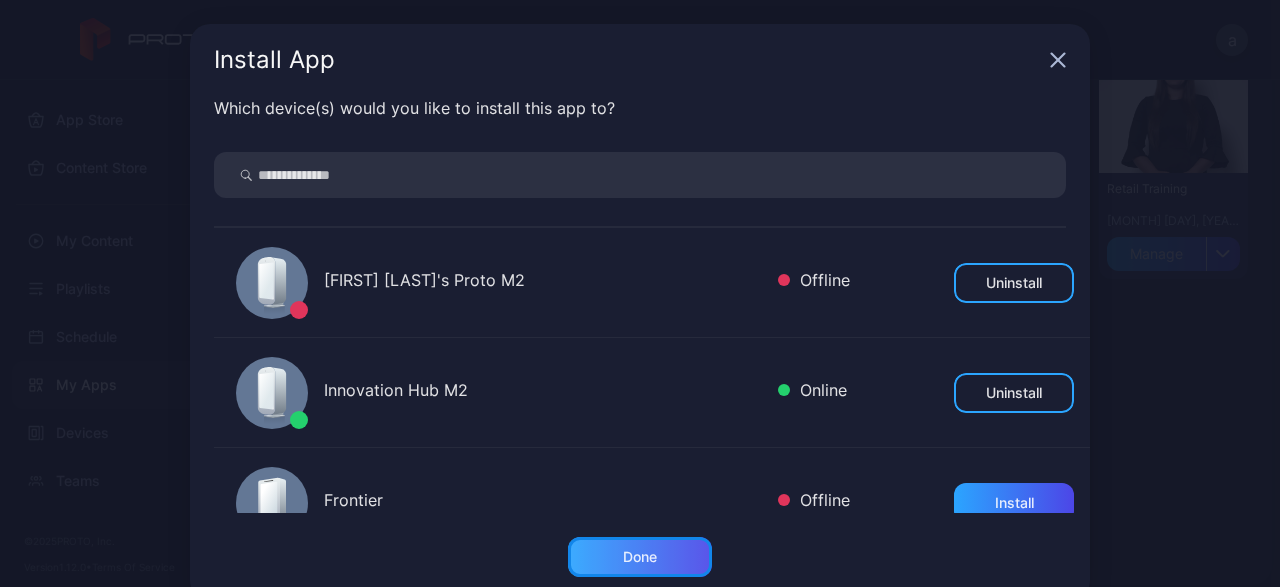 click on "Done" at bounding box center [640, 557] 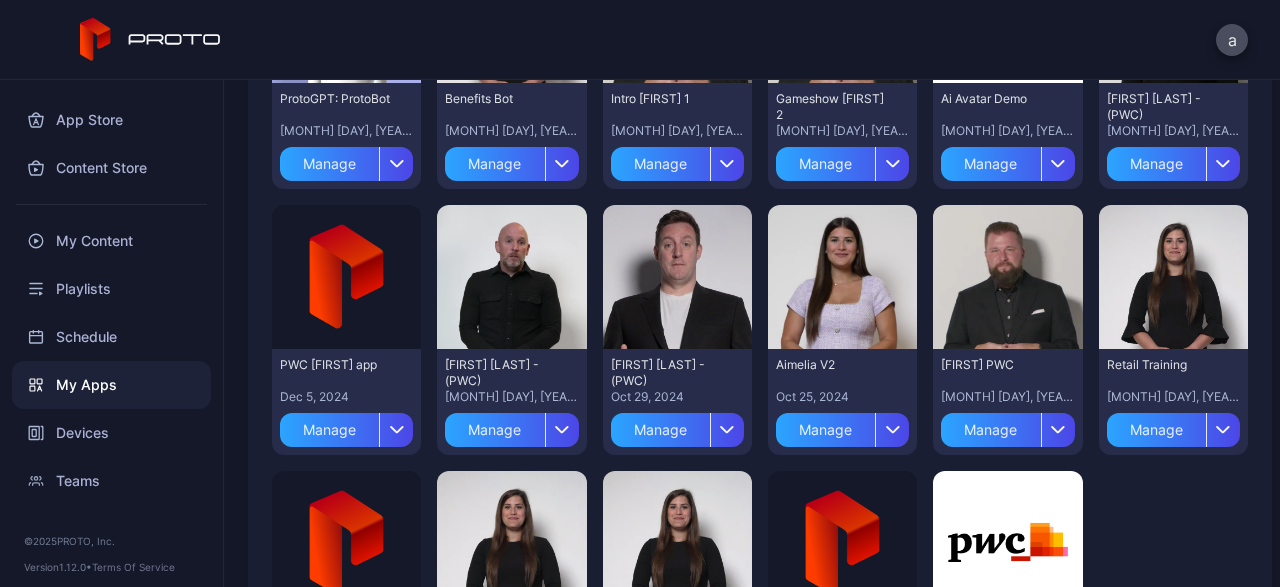 scroll, scrollTop: 1149, scrollLeft: 0, axis: vertical 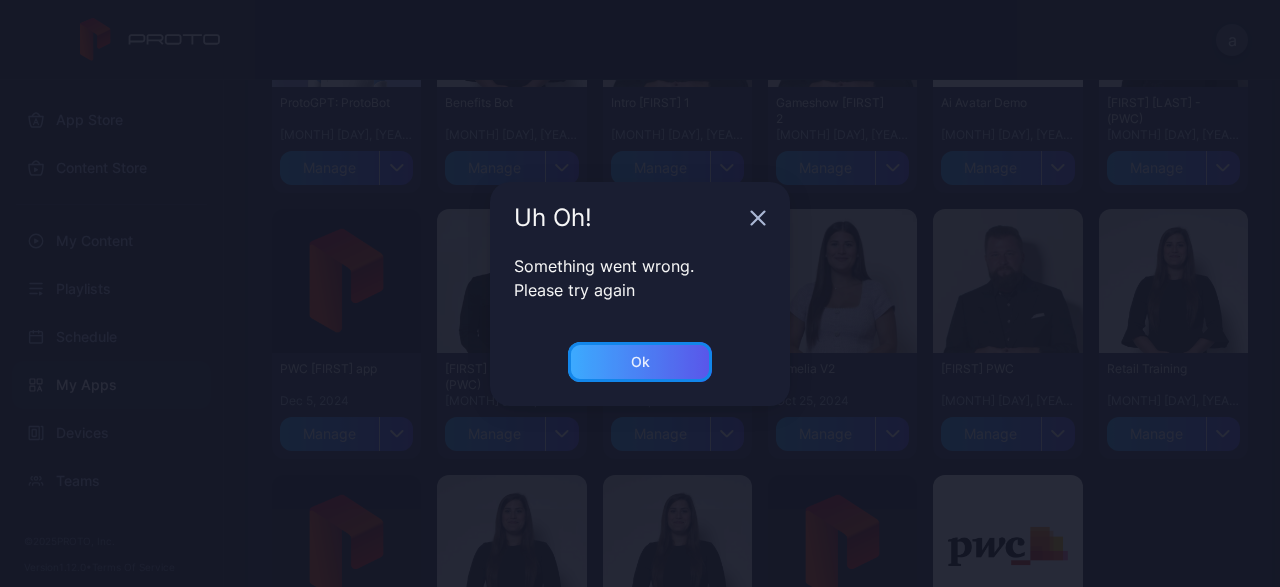 click on "Ok" at bounding box center (640, 362) 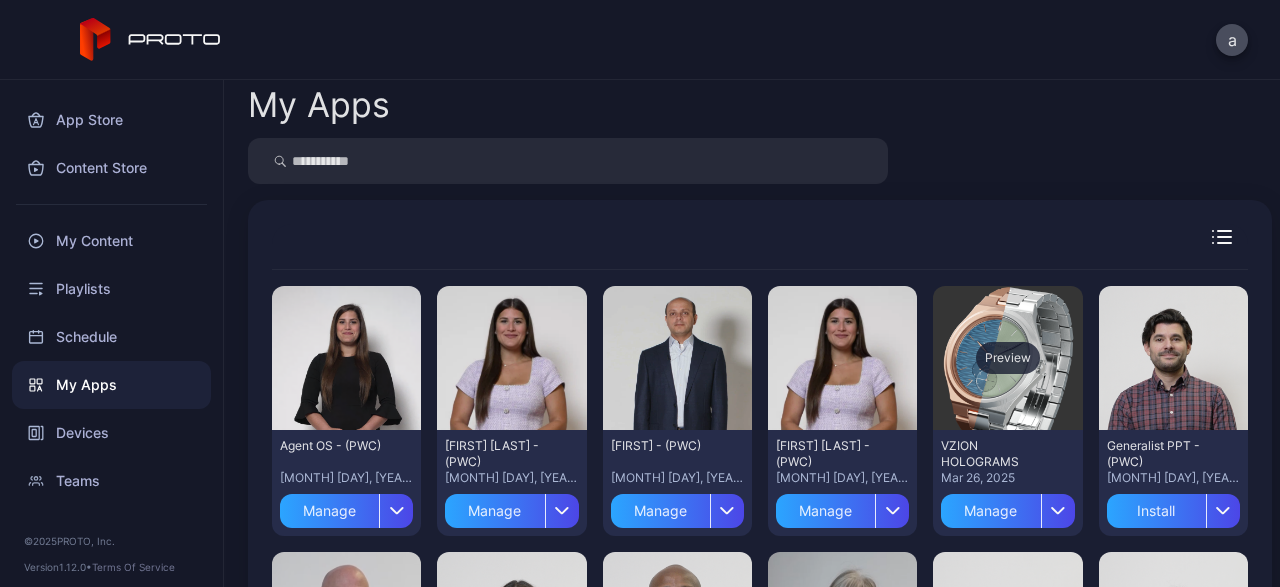scroll, scrollTop: 0, scrollLeft: 0, axis: both 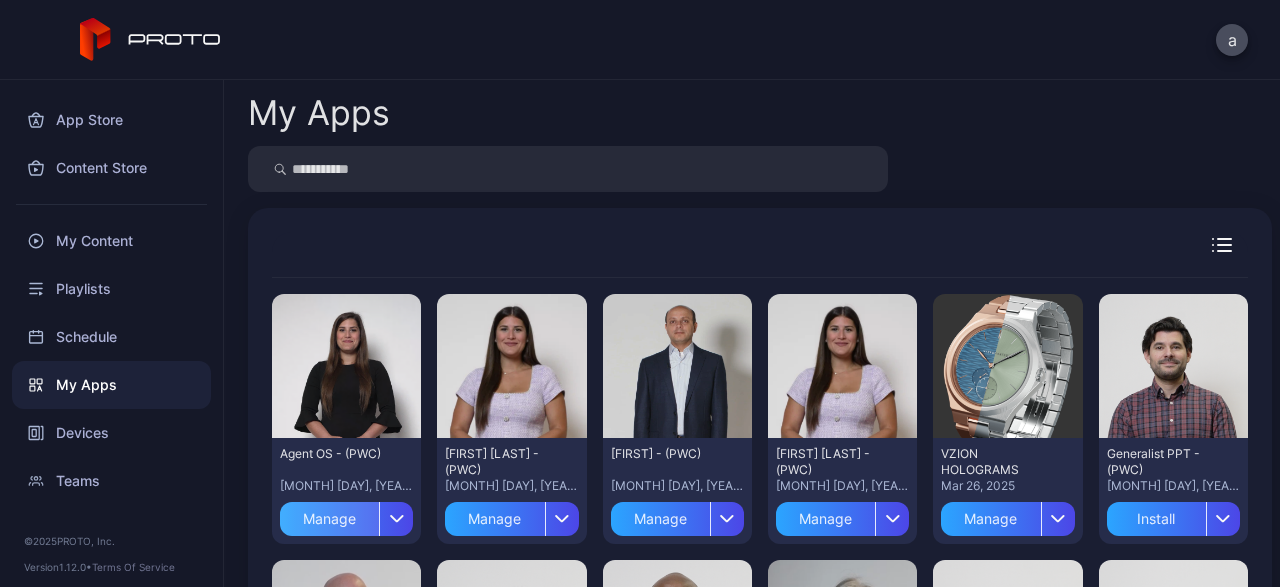 click on "Manage" at bounding box center (329, 519) 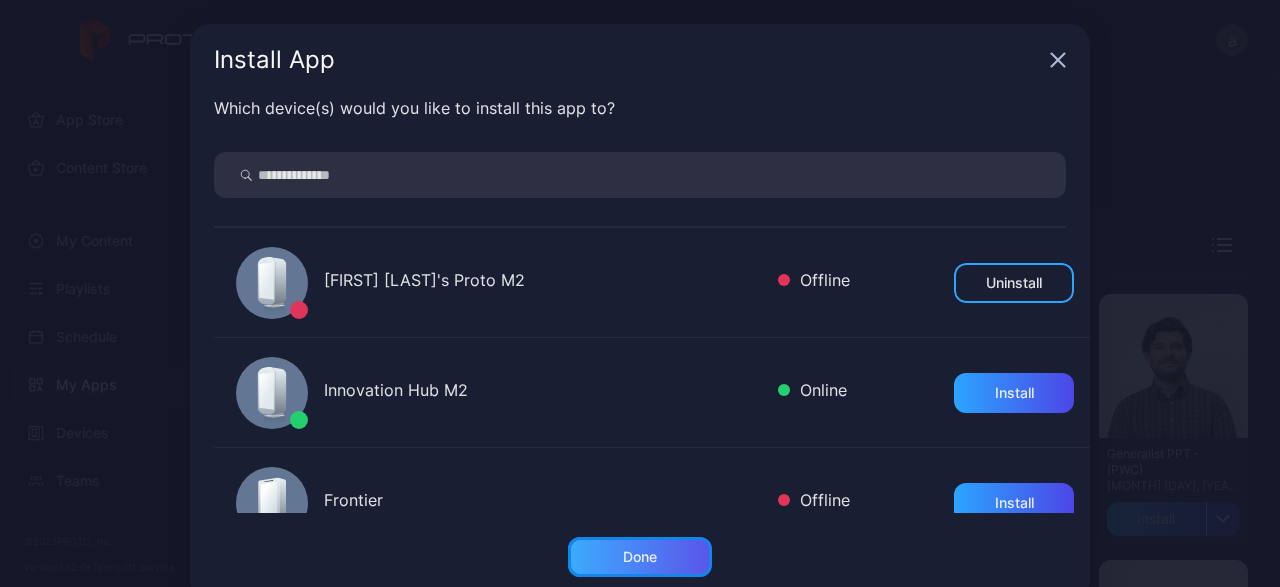 click on "Done" at bounding box center (640, 557) 